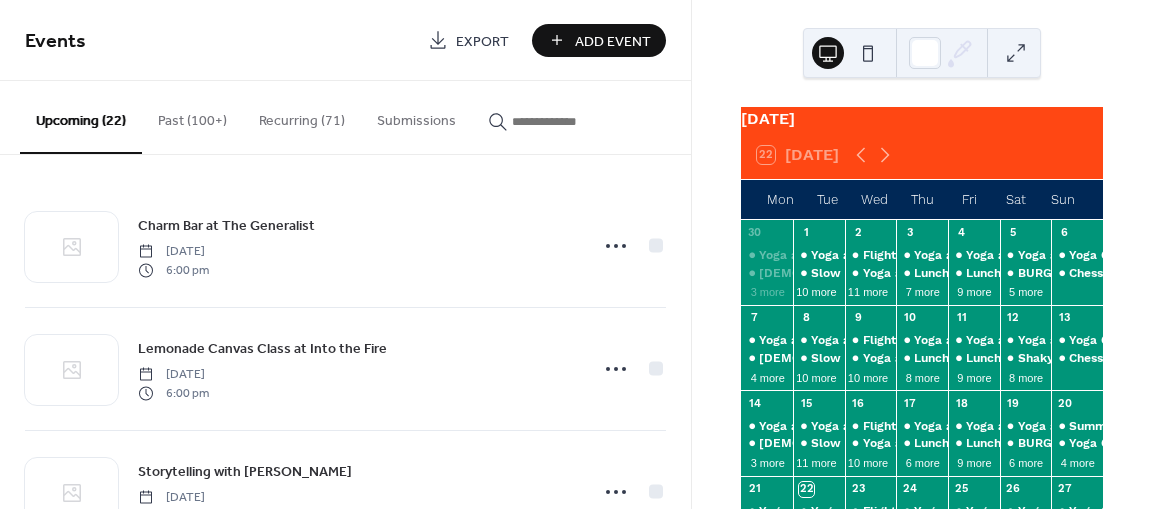 scroll, scrollTop: 0, scrollLeft: 0, axis: both 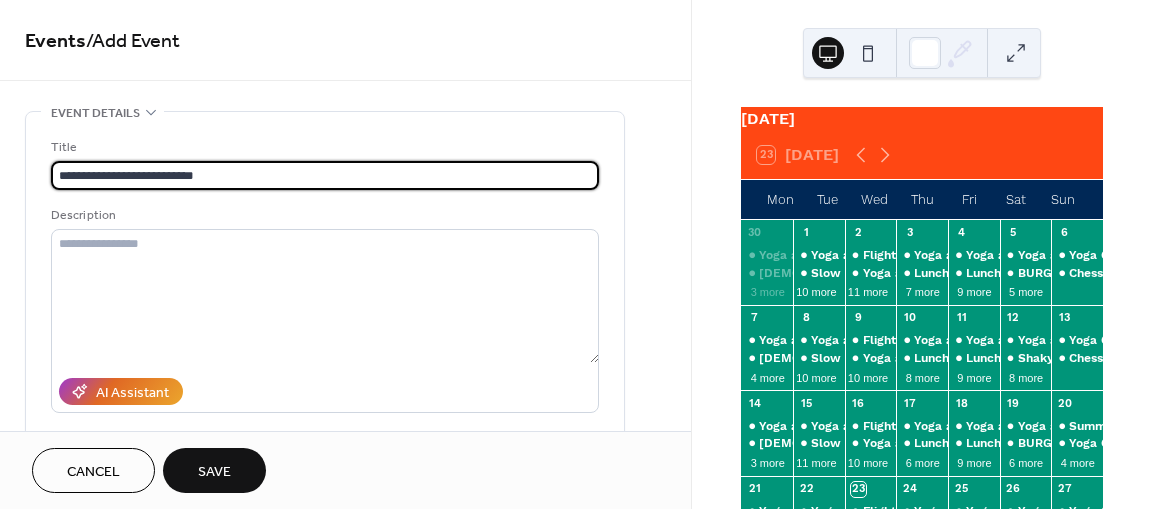 type on "**********" 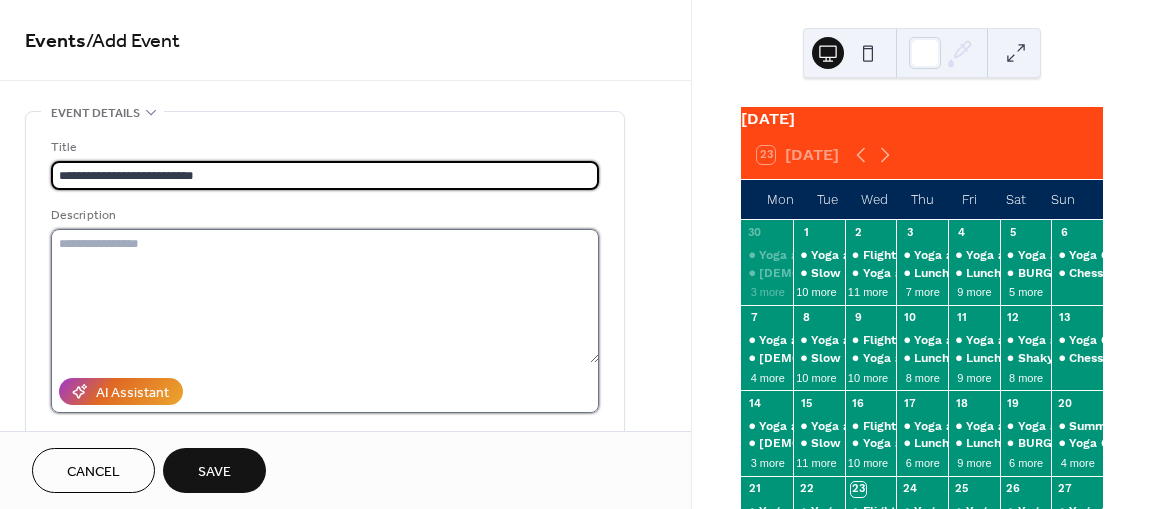 click at bounding box center (325, 296) 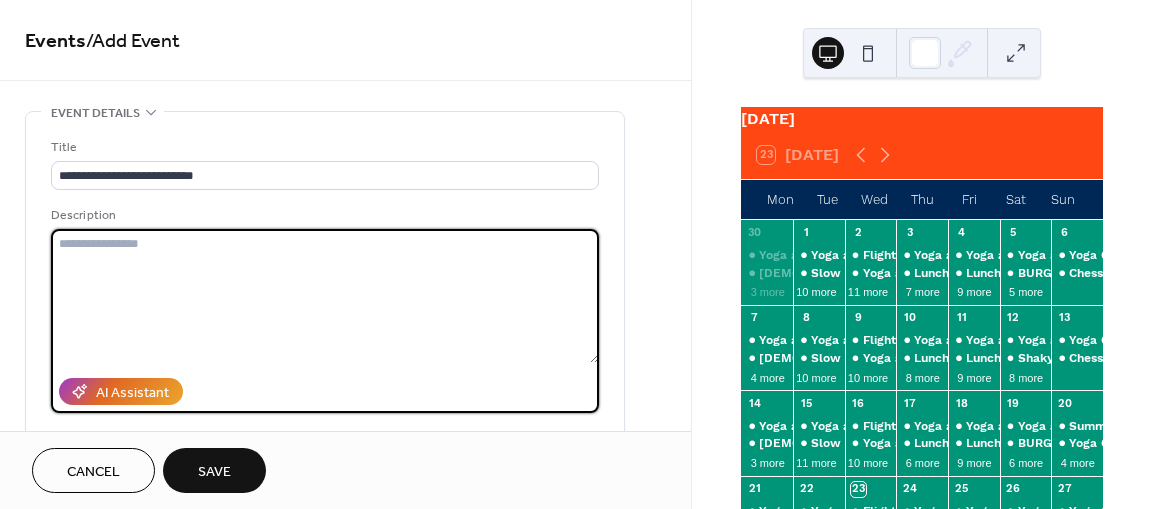 paste on "**********" 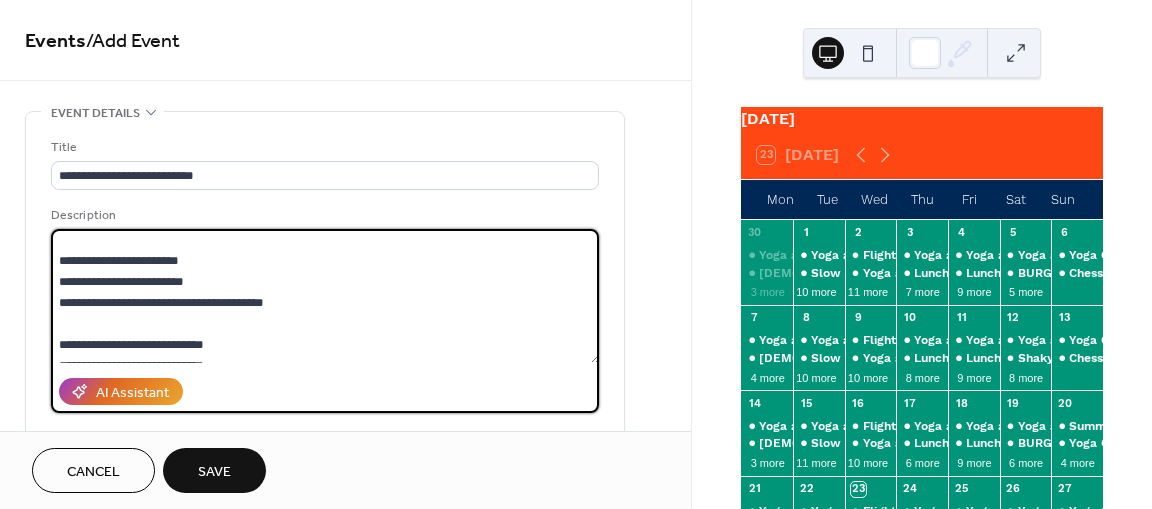 scroll, scrollTop: 37, scrollLeft: 0, axis: vertical 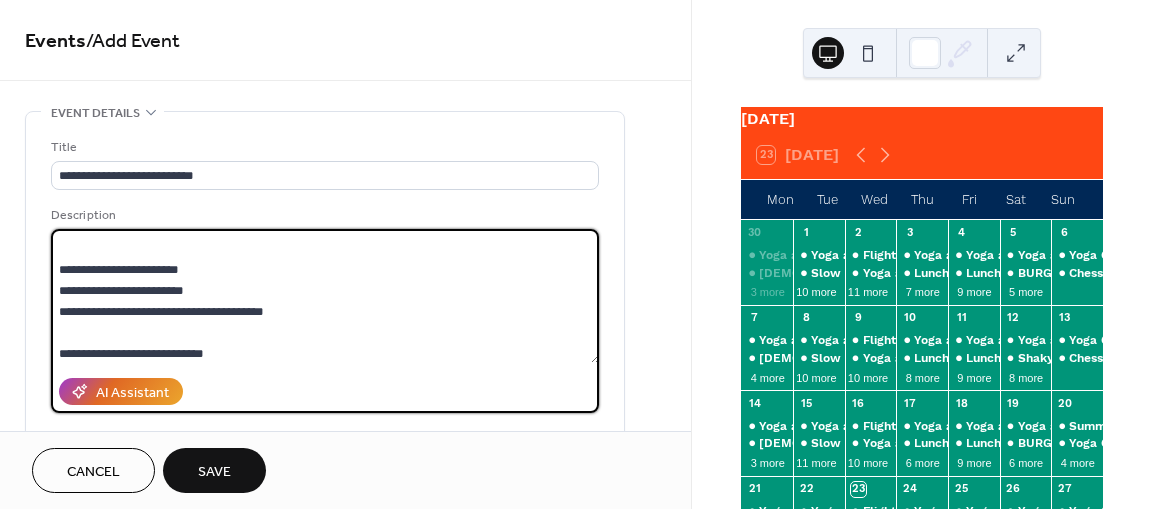 drag, startPoint x: 292, startPoint y: 310, endPoint x: 56, endPoint y: 270, distance: 239.36583 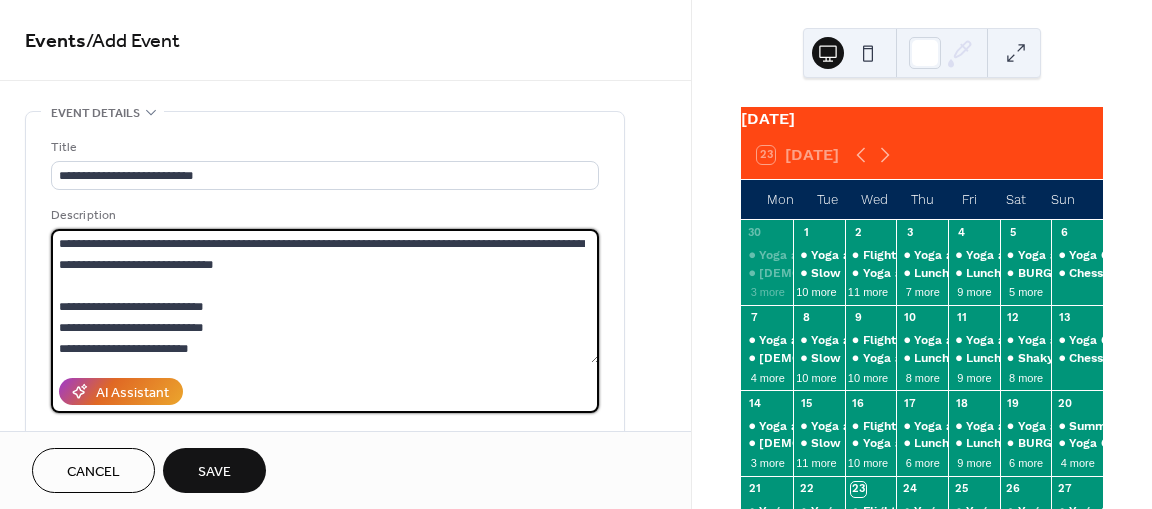 scroll, scrollTop: 42, scrollLeft: 0, axis: vertical 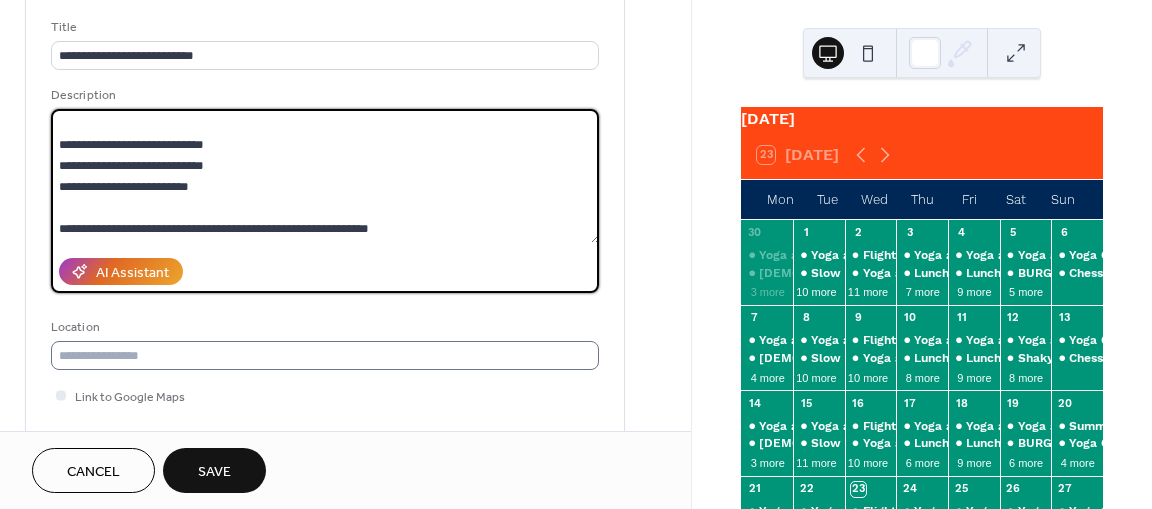 type on "**********" 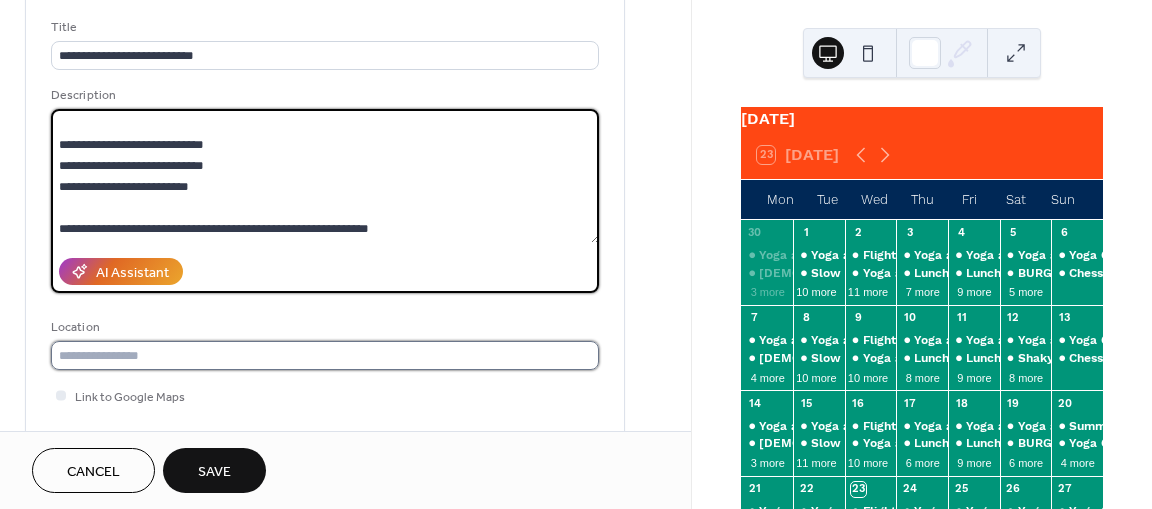 click at bounding box center (325, 355) 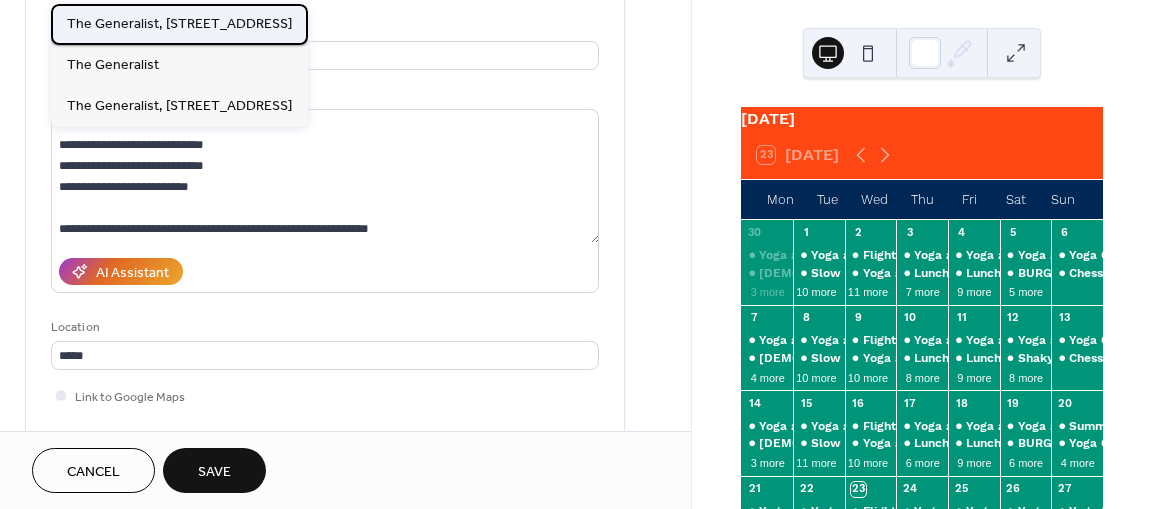 click on "The Generalist, [STREET_ADDRESS]" at bounding box center (179, 24) 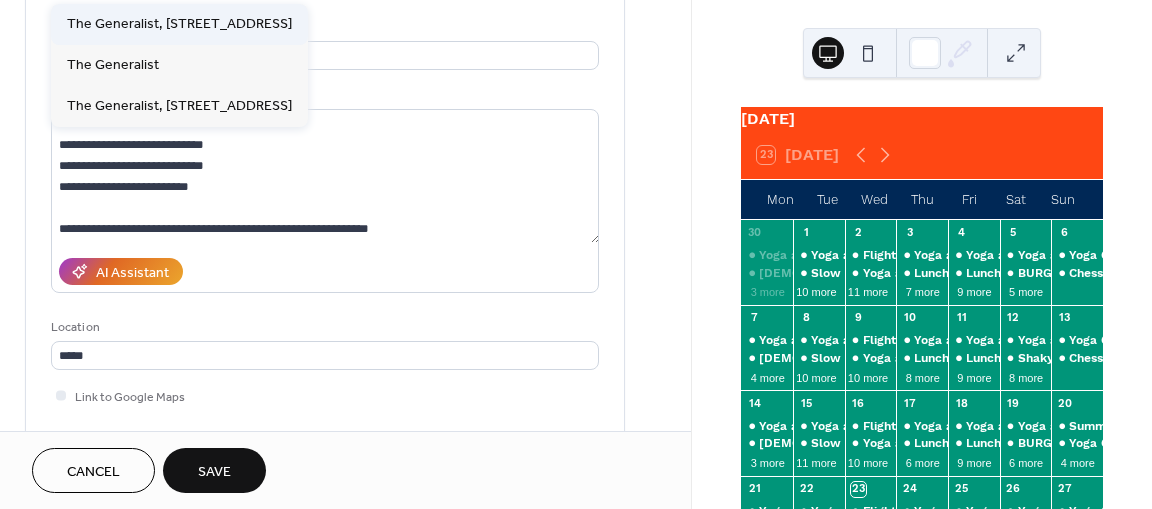 type on "**********" 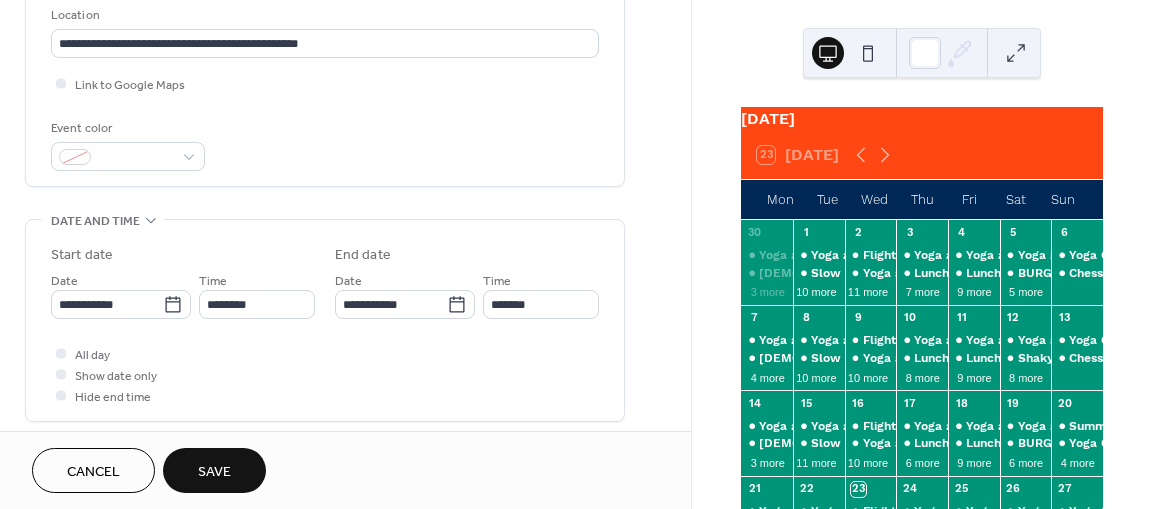 scroll, scrollTop: 486, scrollLeft: 0, axis: vertical 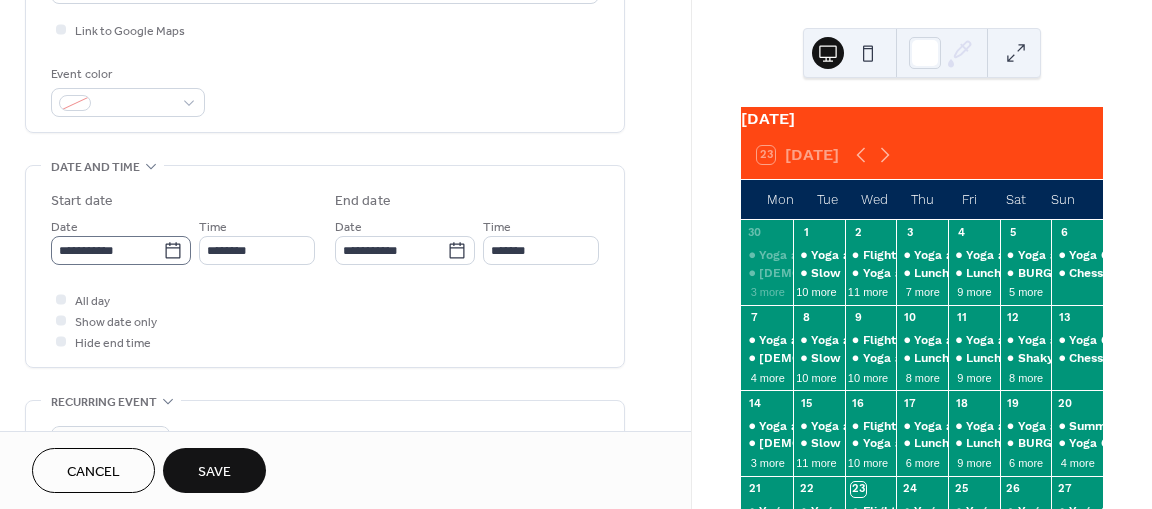 click 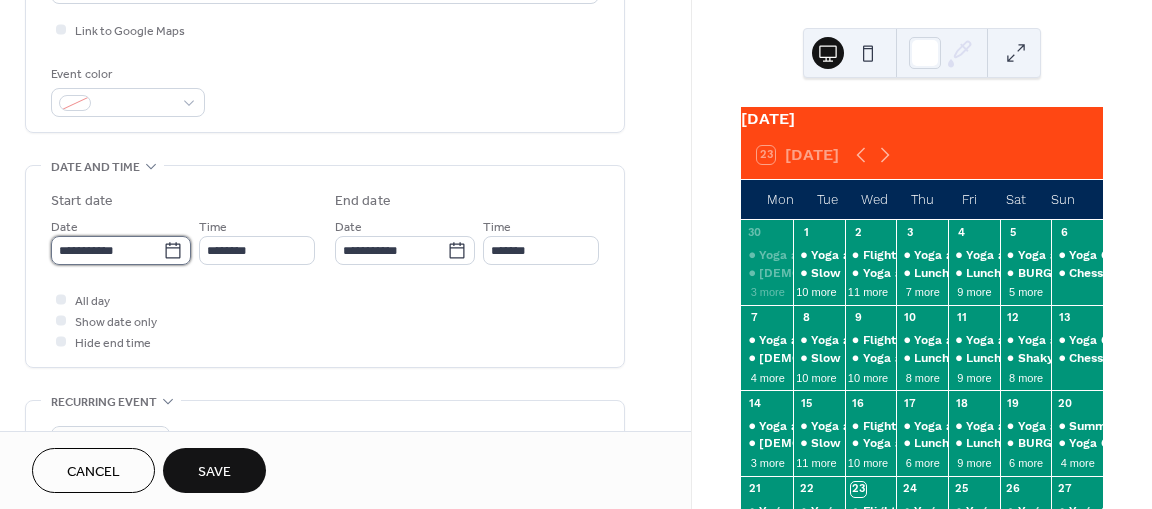 click on "**********" at bounding box center (107, 250) 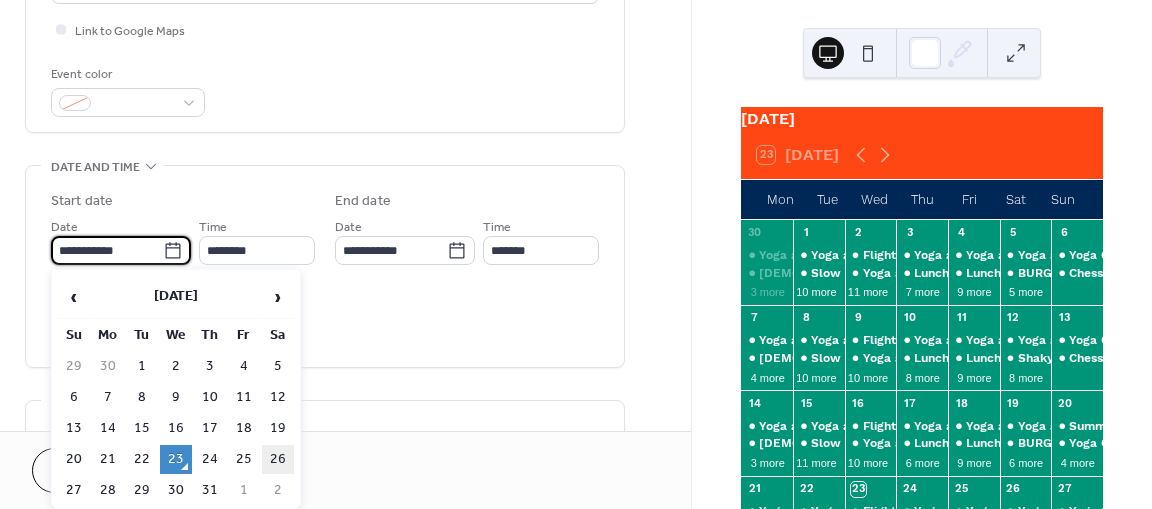 click on "26" at bounding box center [278, 459] 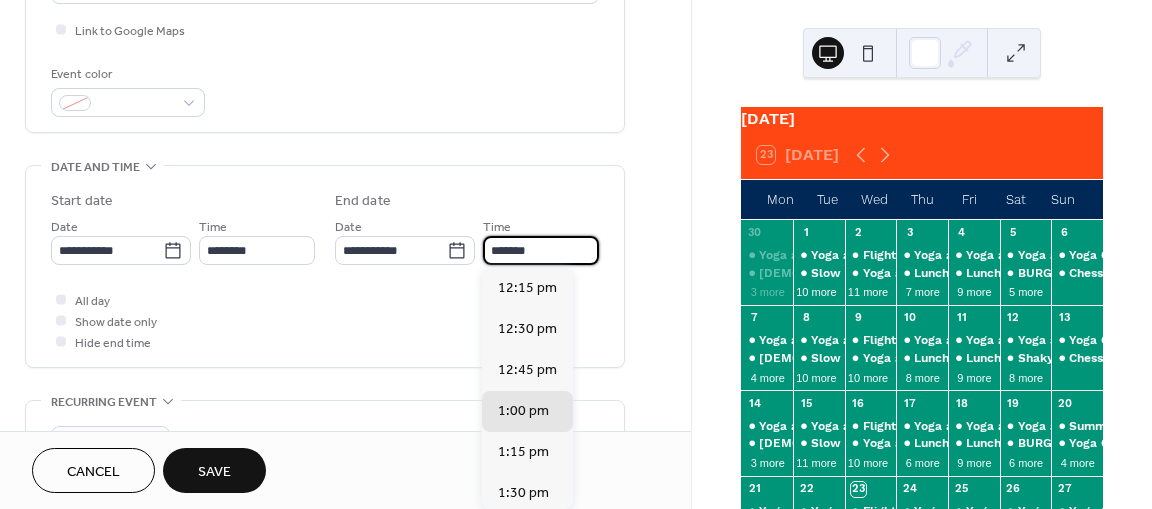 click on "*******" at bounding box center (541, 250) 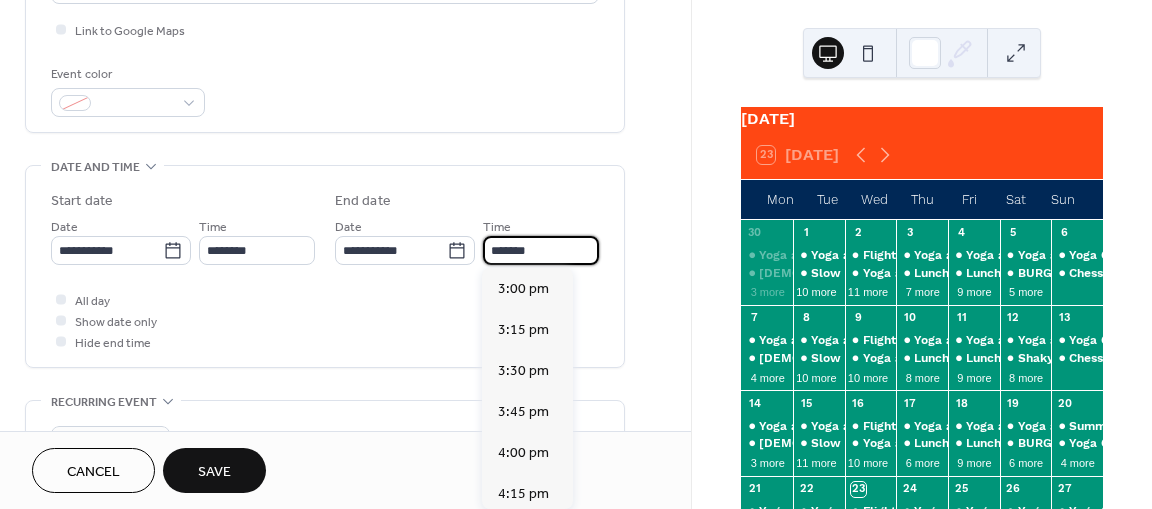 scroll, scrollTop: 466, scrollLeft: 0, axis: vertical 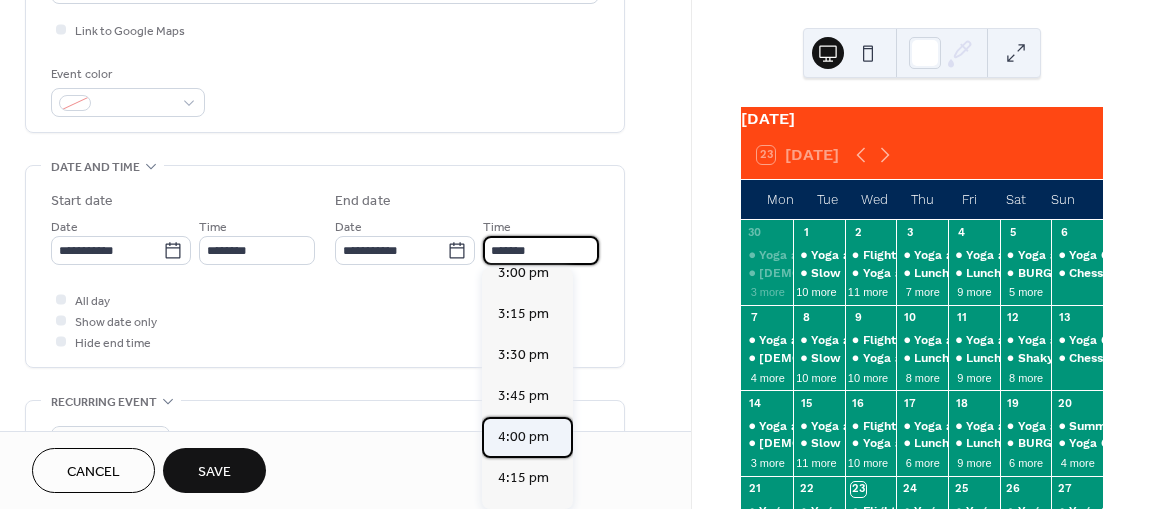 click on "4:00 pm" at bounding box center (523, 436) 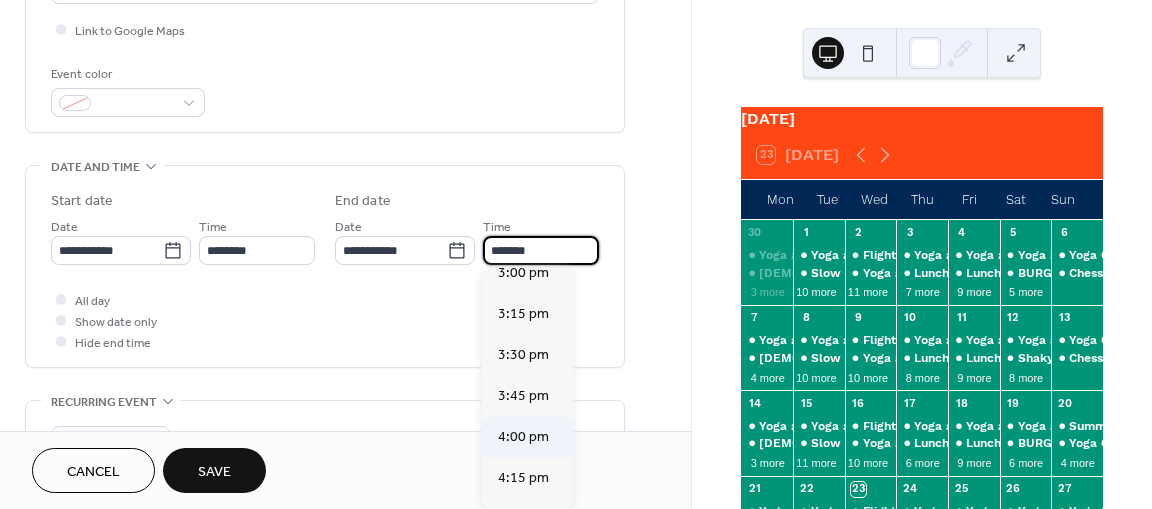 type on "*******" 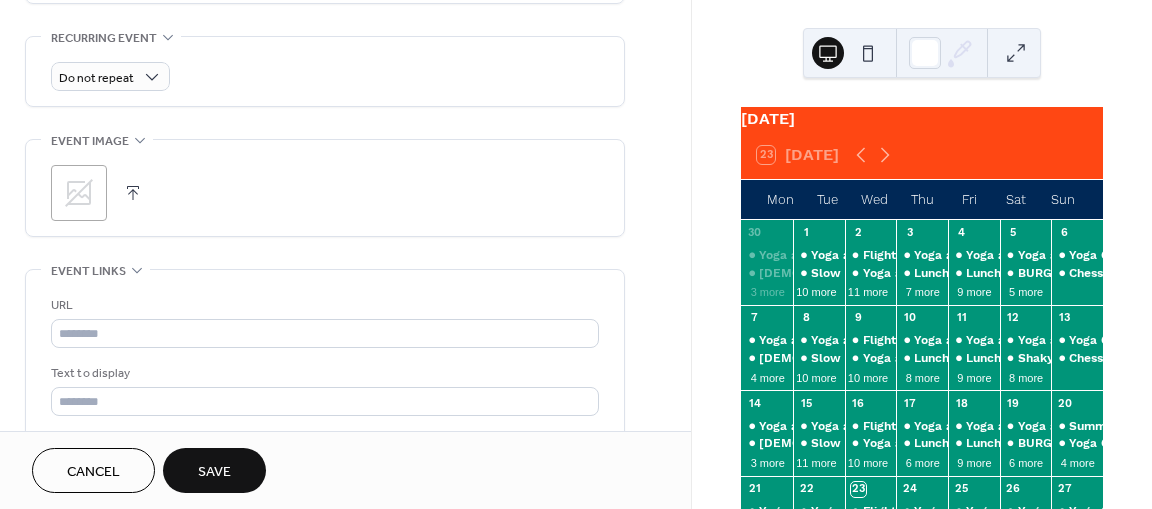 scroll, scrollTop: 855, scrollLeft: 0, axis: vertical 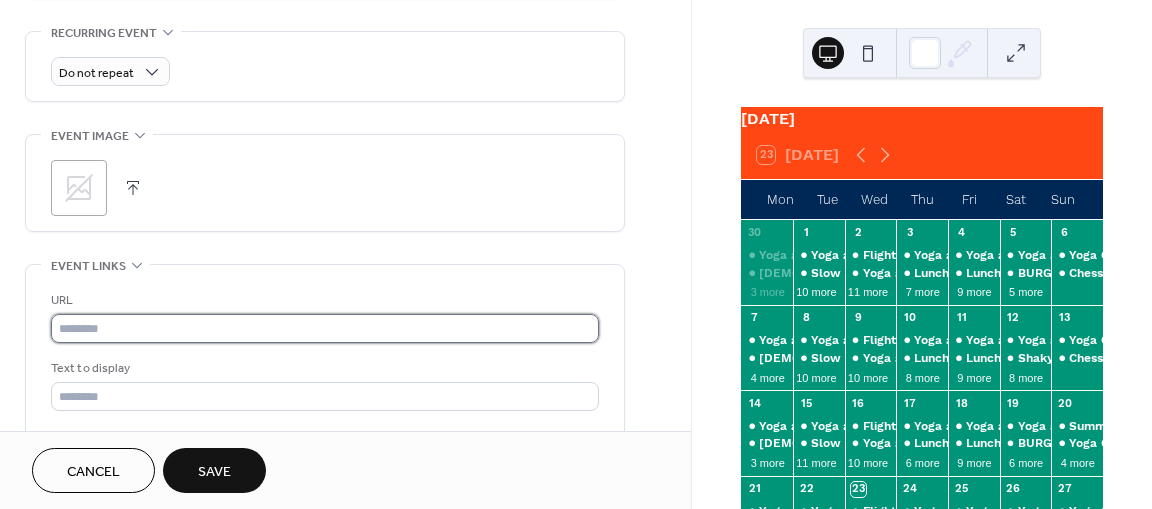 click at bounding box center (325, 328) 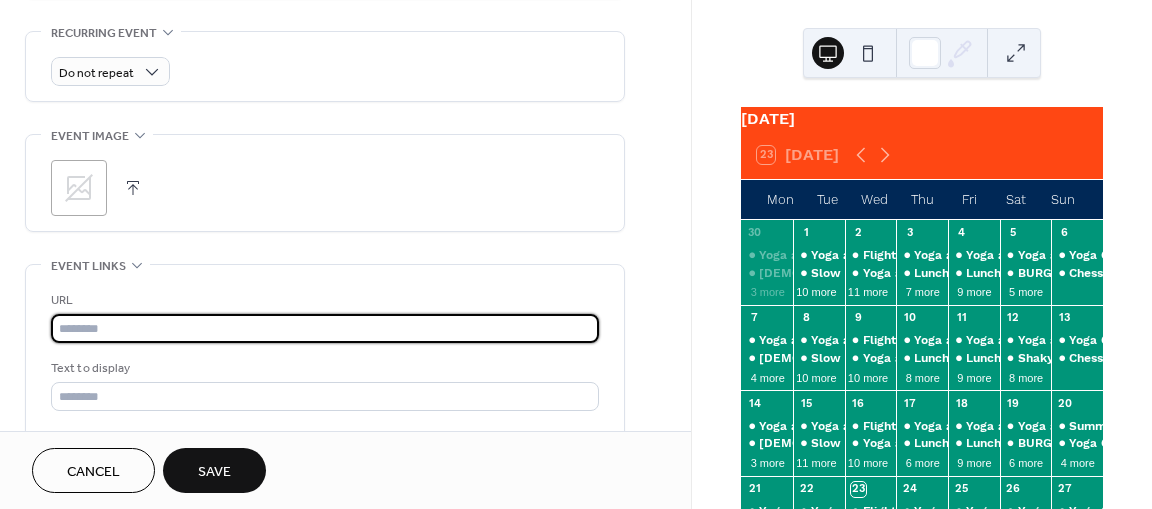 paste on "**********" 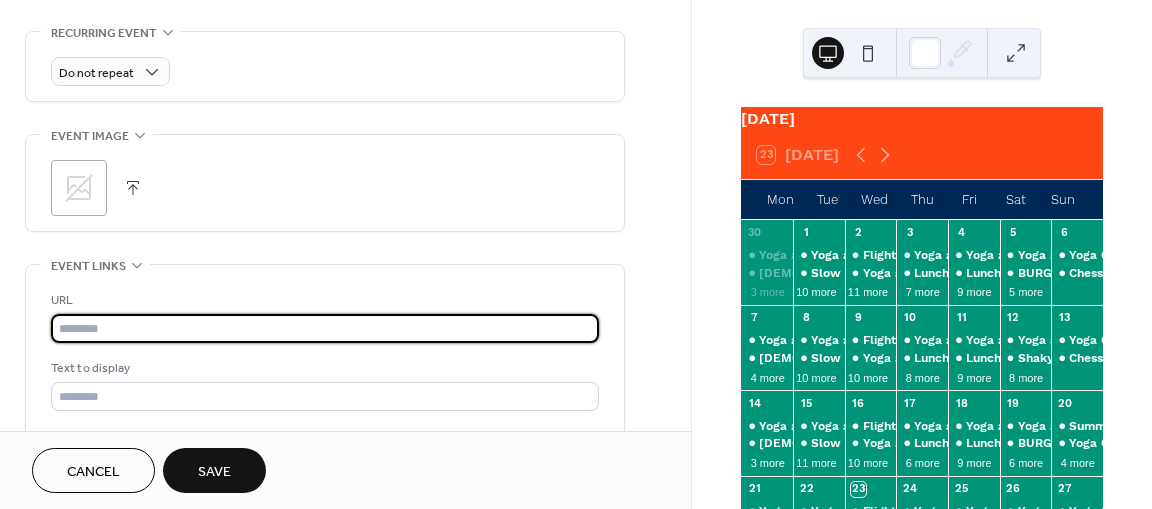 type on "**********" 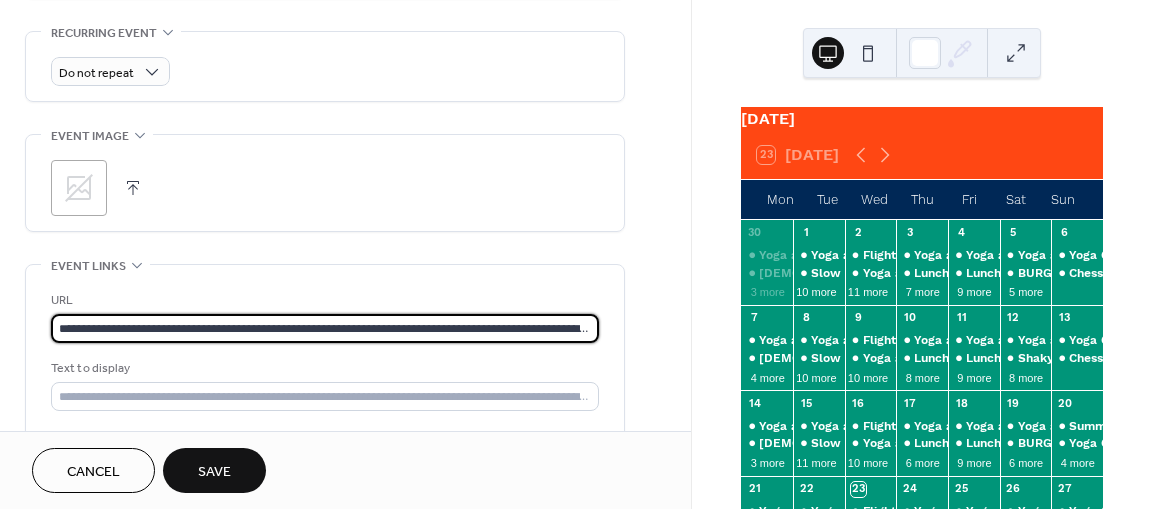 scroll, scrollTop: 0, scrollLeft: 1513, axis: horizontal 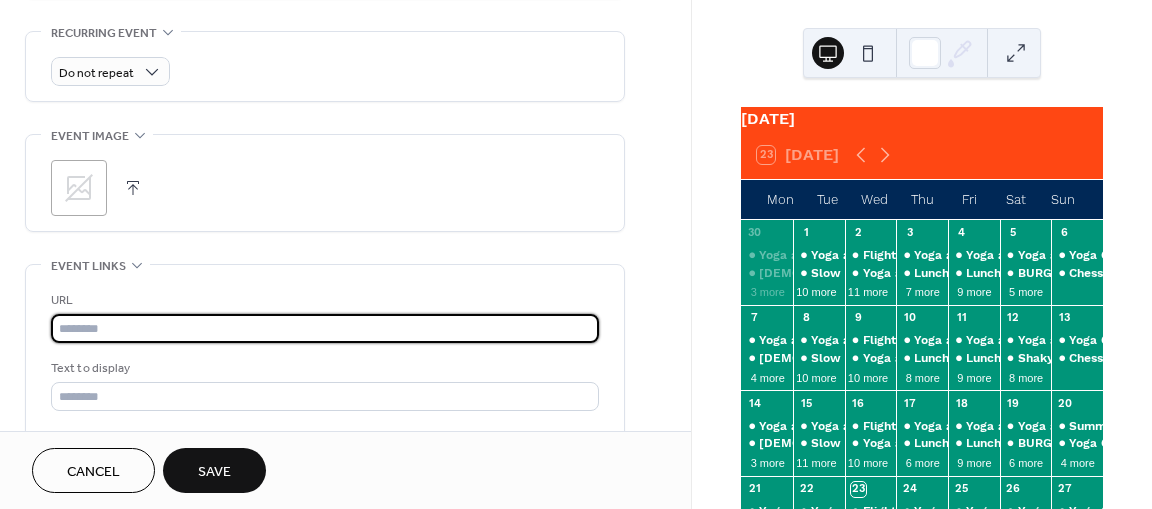 paste on "**********" 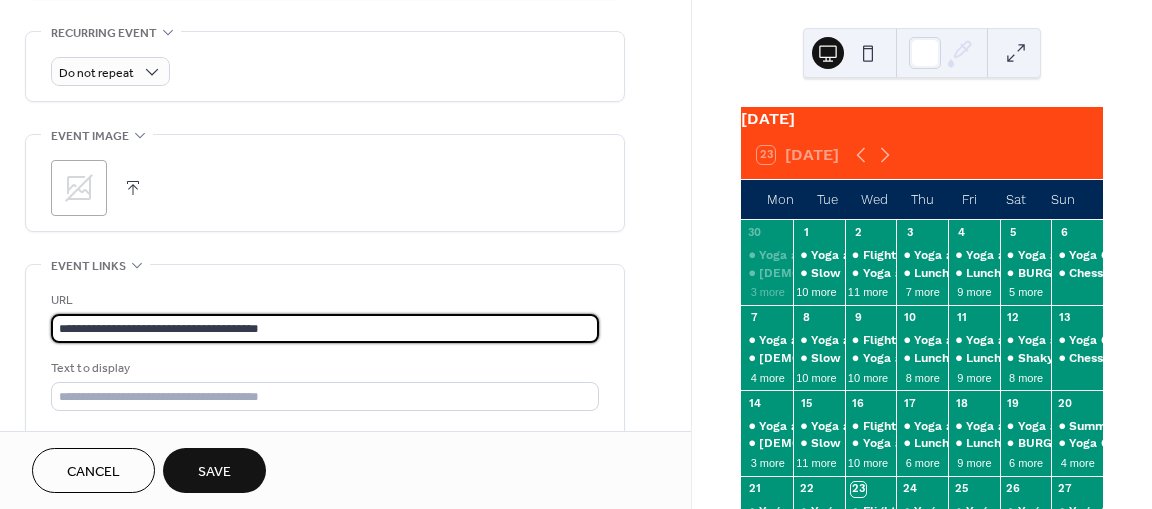 scroll, scrollTop: 0, scrollLeft: 0, axis: both 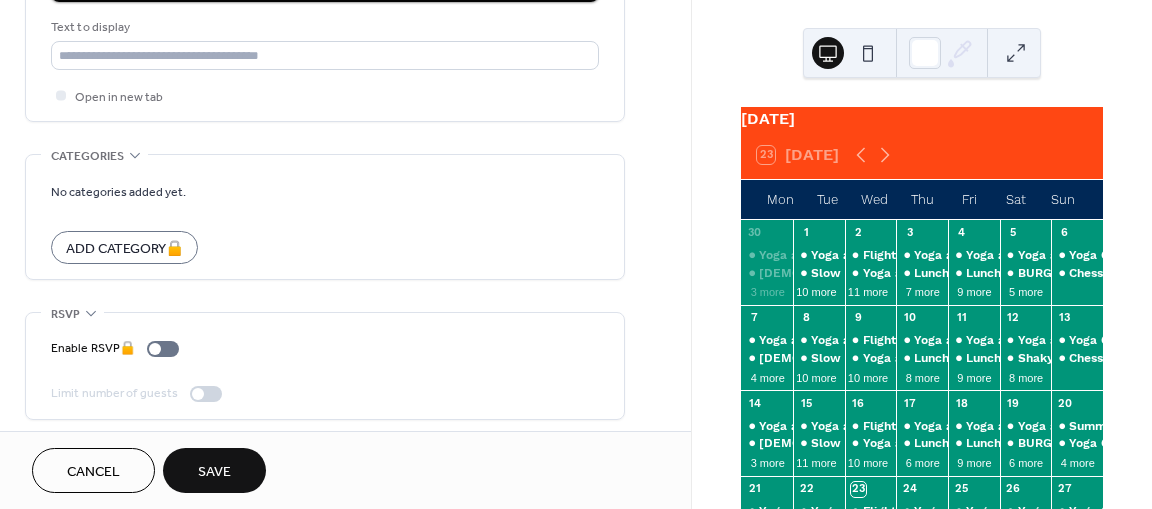 type on "**********" 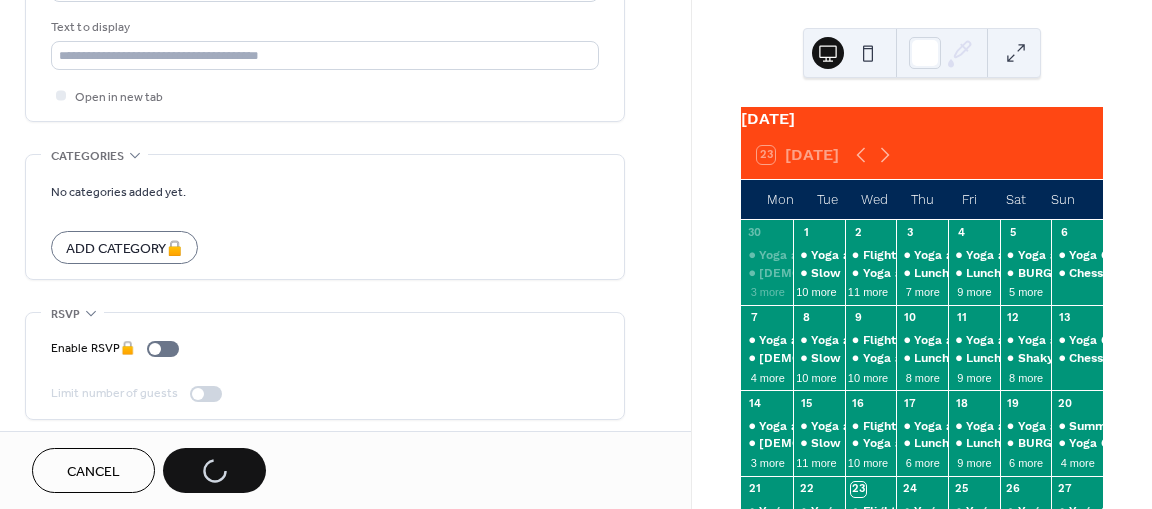 scroll, scrollTop: 0, scrollLeft: 0, axis: both 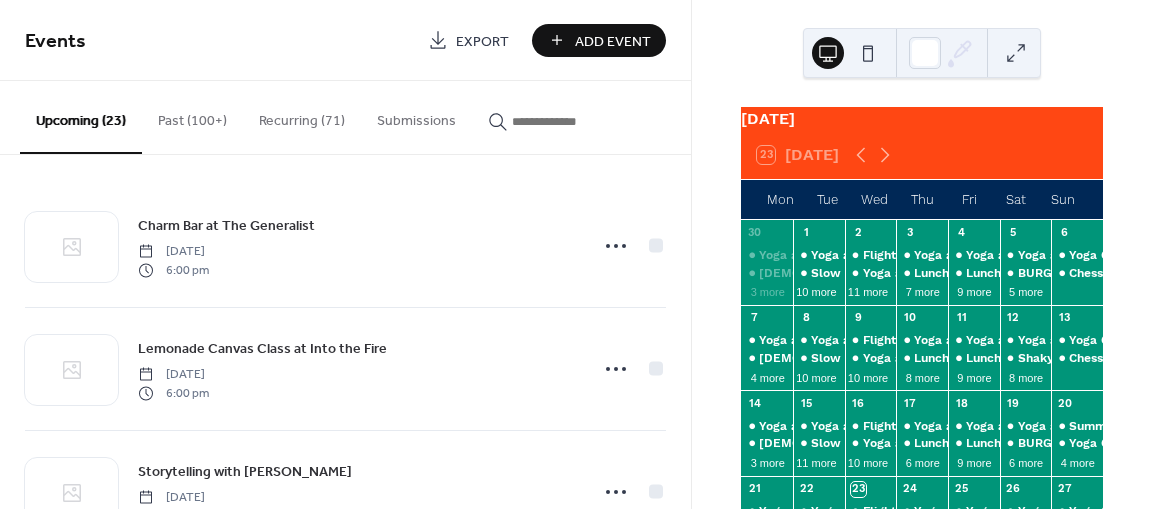 click on "Add Event" at bounding box center [613, 41] 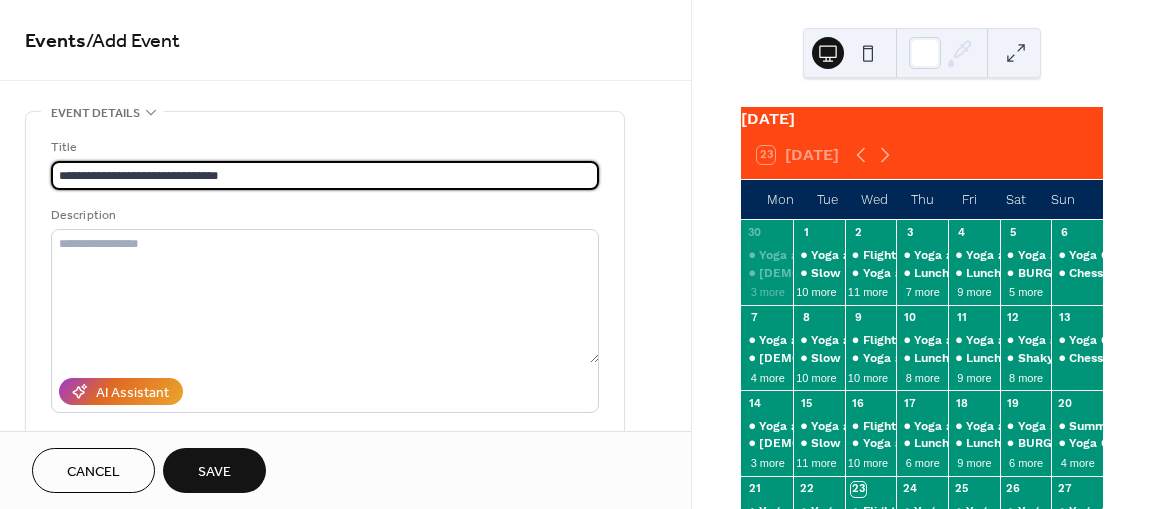 type on "**********" 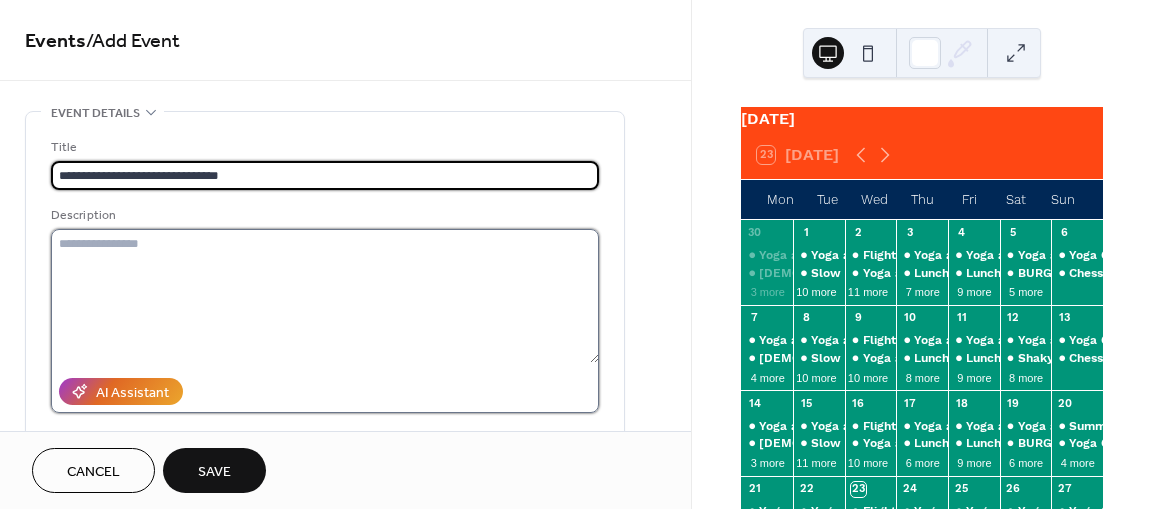 click at bounding box center [325, 296] 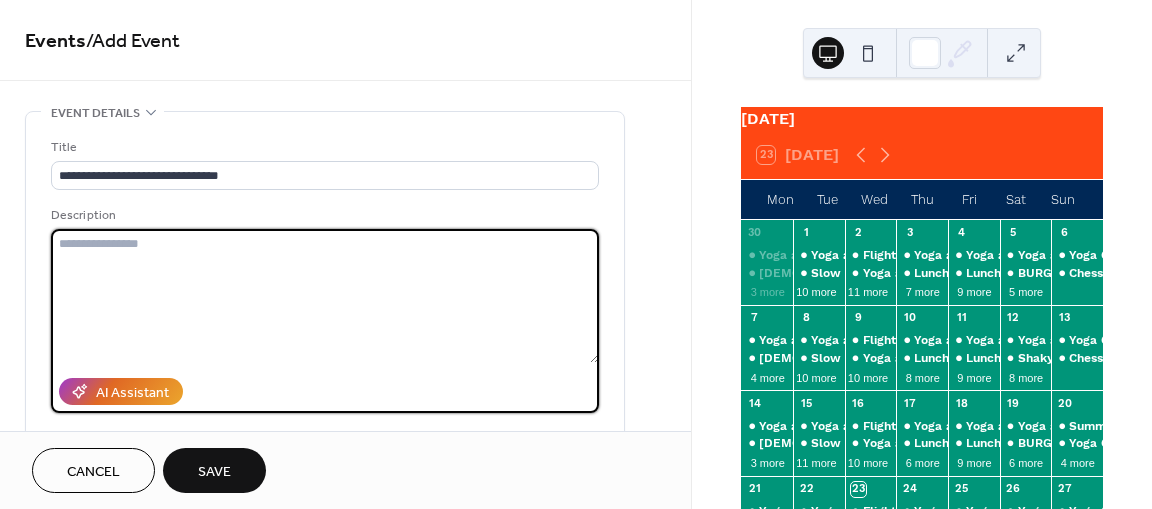 paste on "**********" 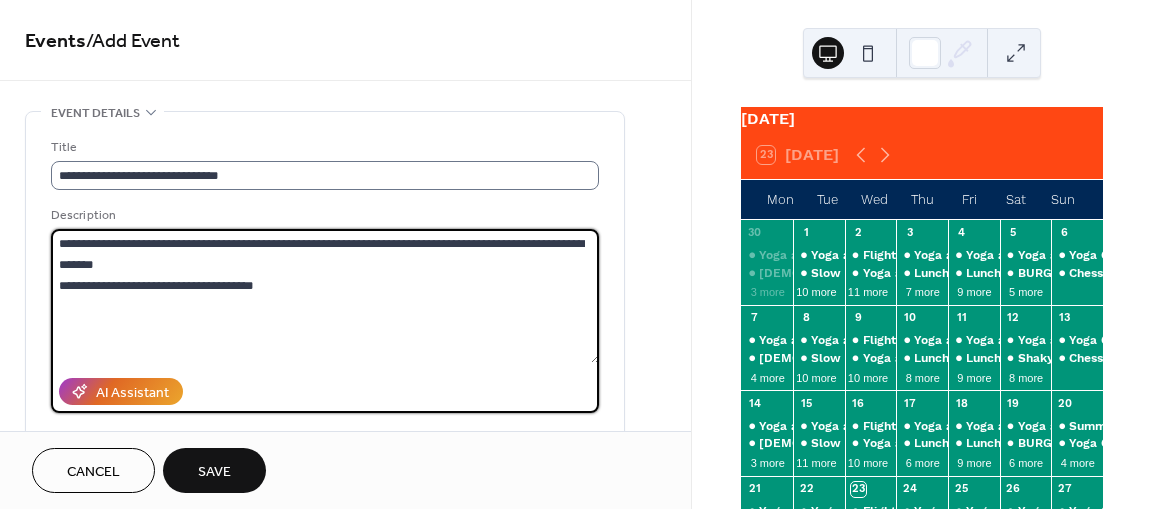 type on "**********" 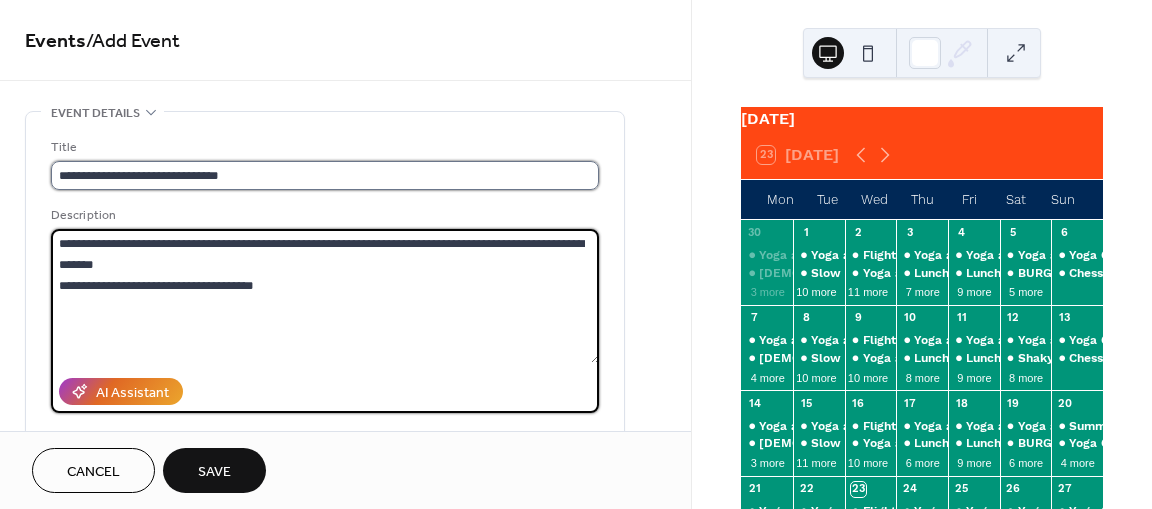 click on "**********" at bounding box center [325, 175] 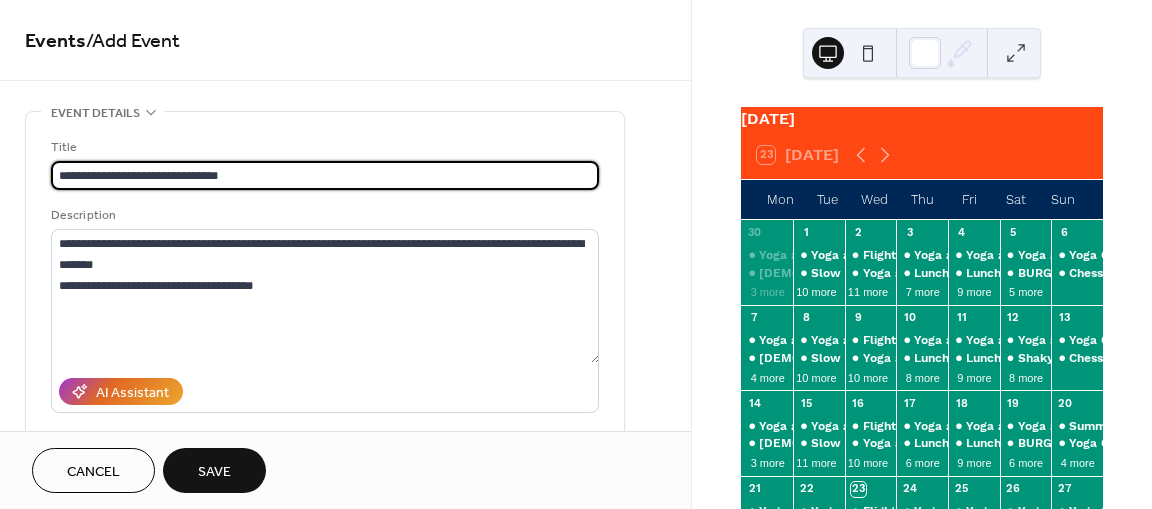 click on "**********" at bounding box center (325, 175) 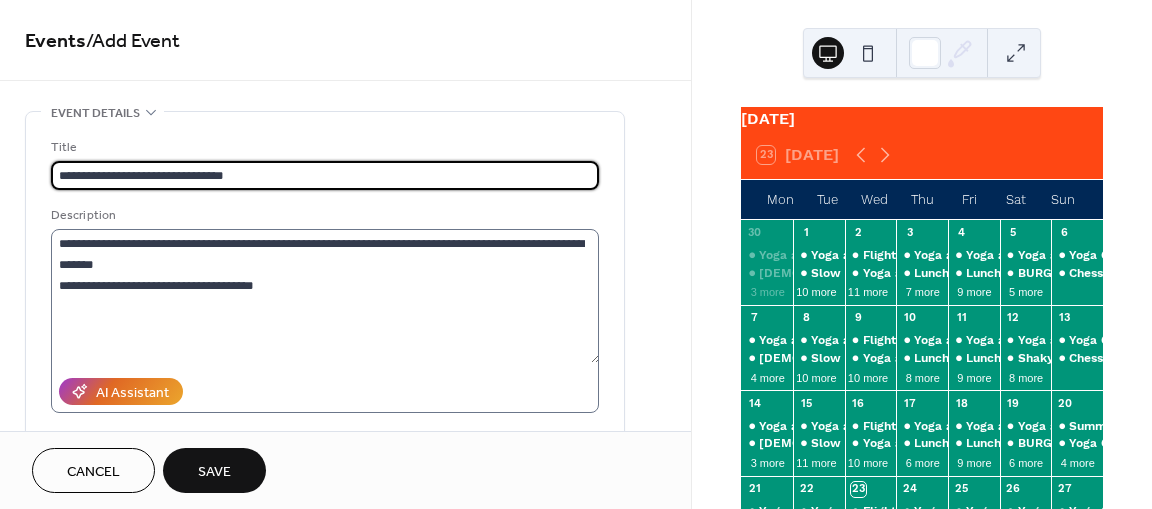type on "**********" 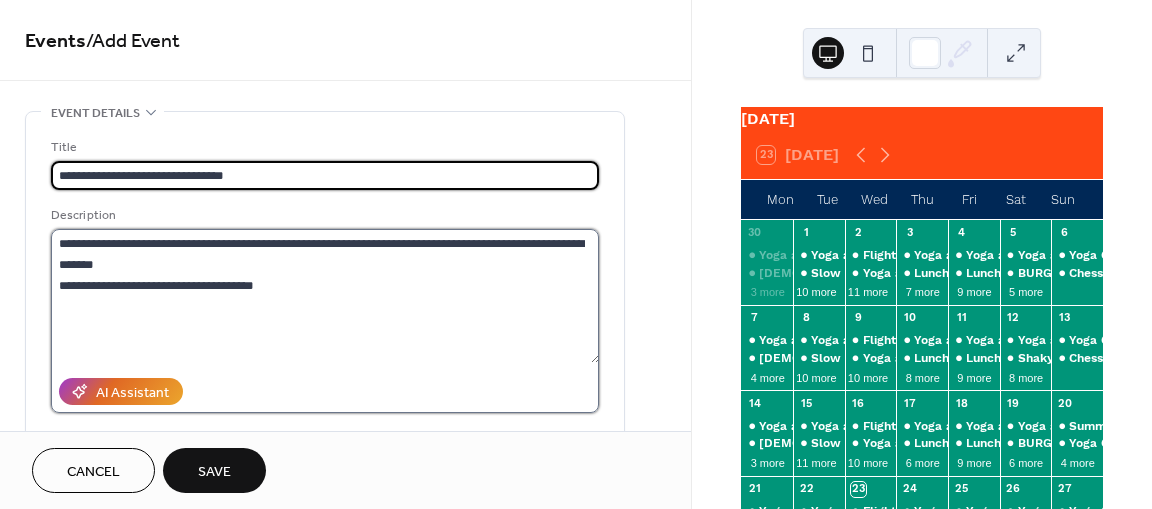 click on "**********" at bounding box center [325, 296] 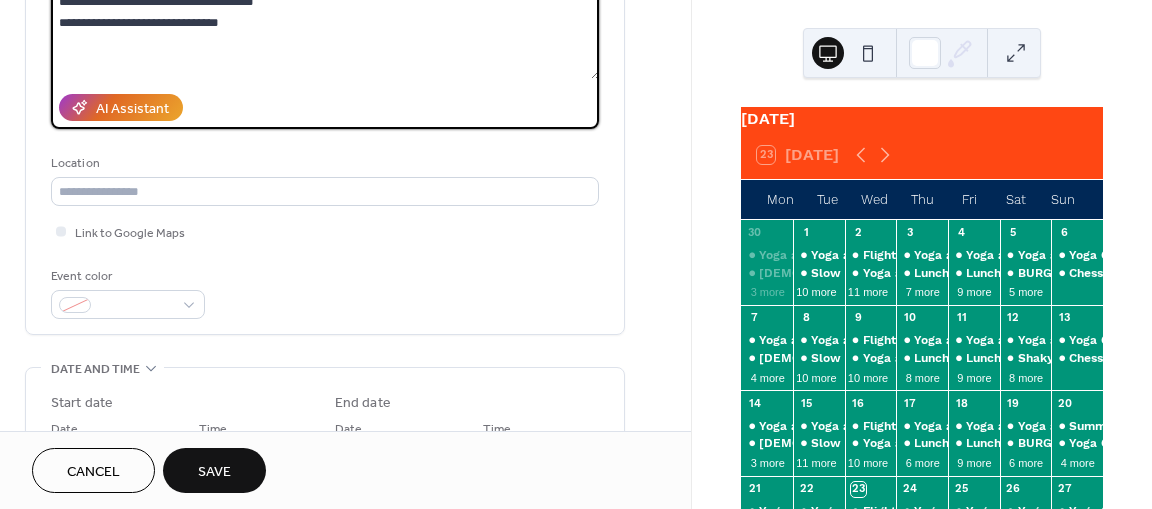 scroll, scrollTop: 351, scrollLeft: 0, axis: vertical 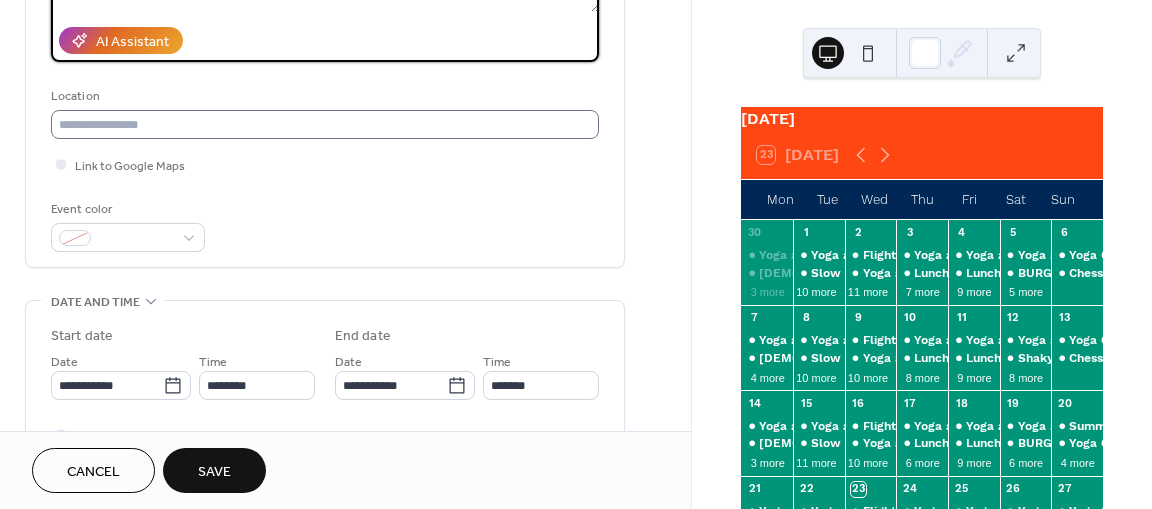 type on "**********" 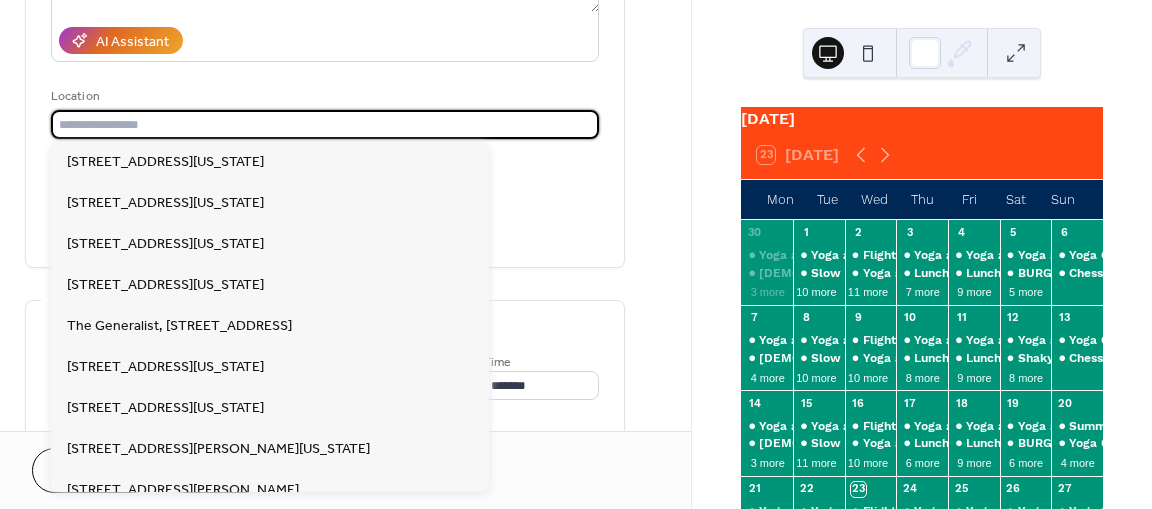 click at bounding box center (325, 124) 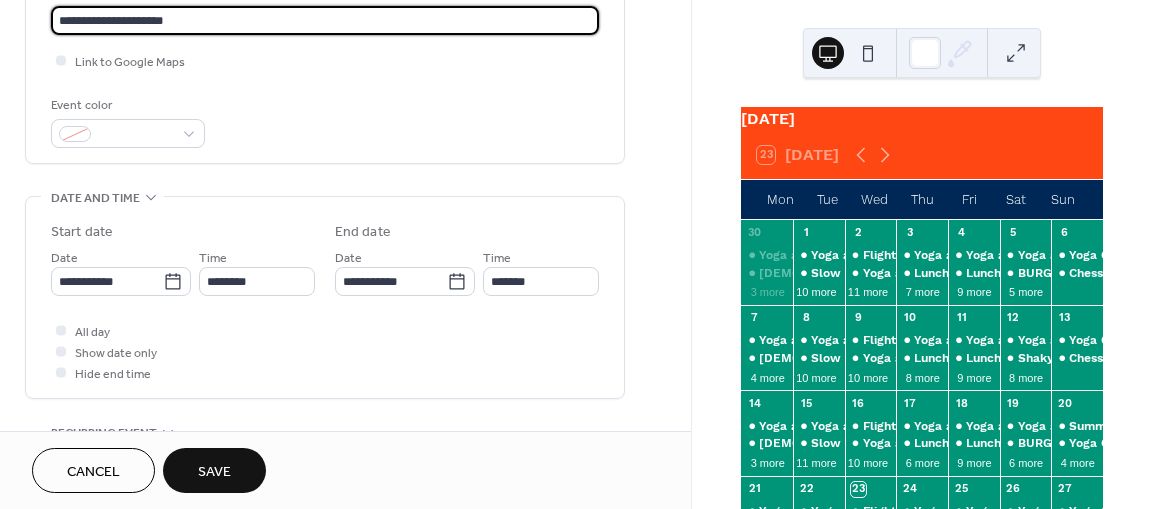 scroll, scrollTop: 456, scrollLeft: 0, axis: vertical 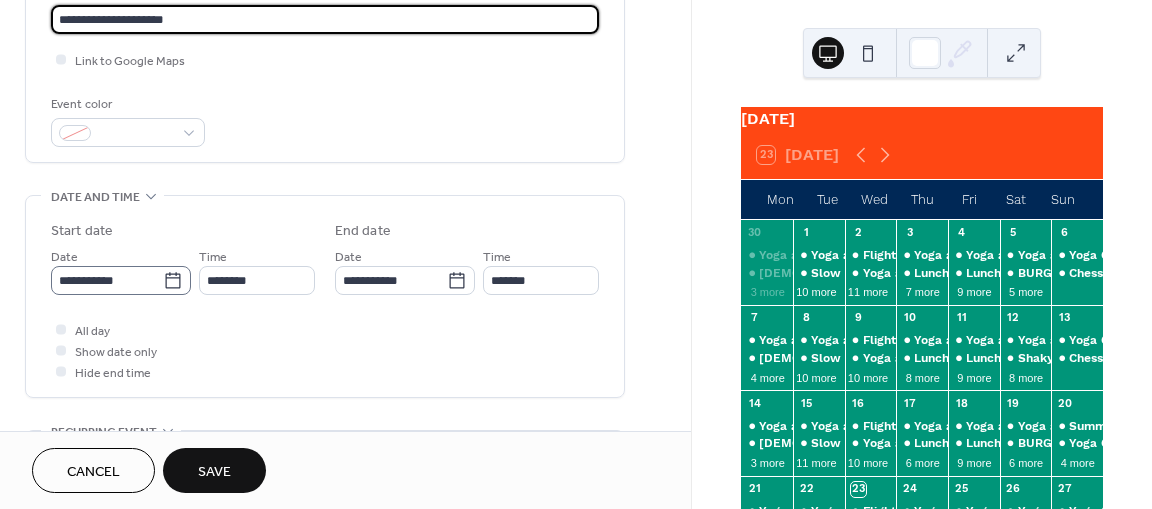 type on "**********" 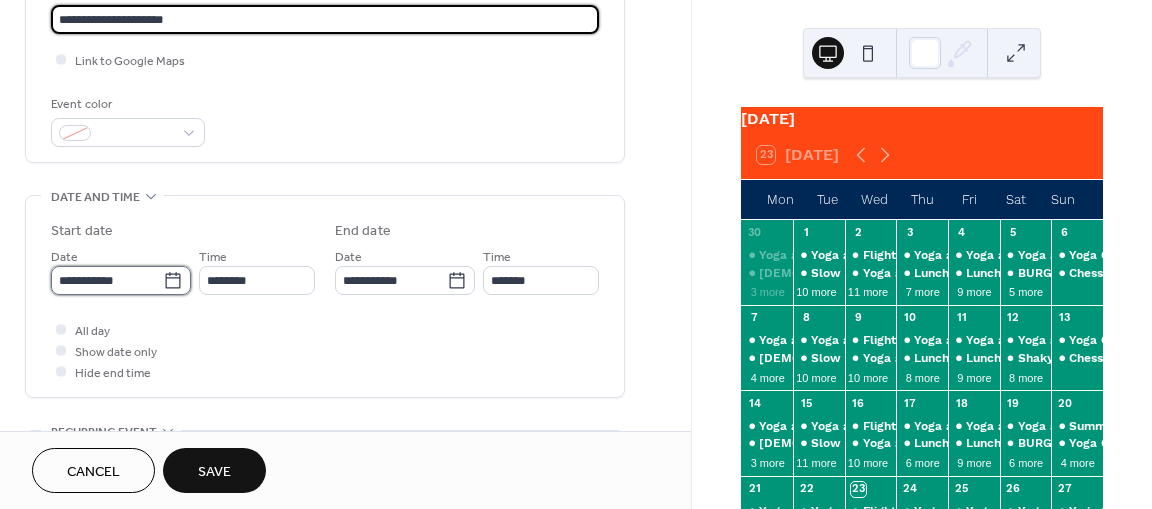 click on "**********" at bounding box center [107, 280] 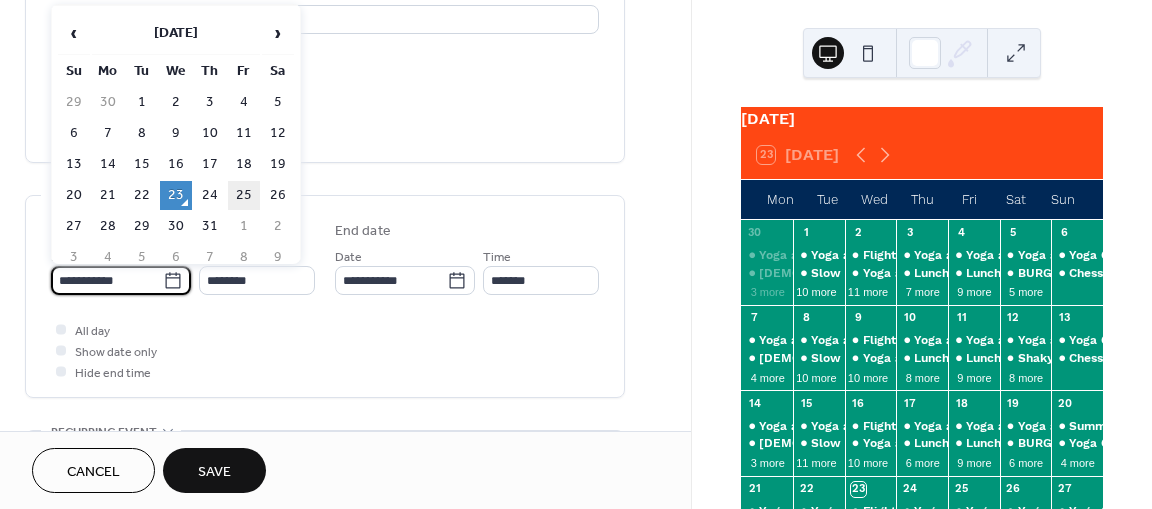 click on "25" at bounding box center (244, 195) 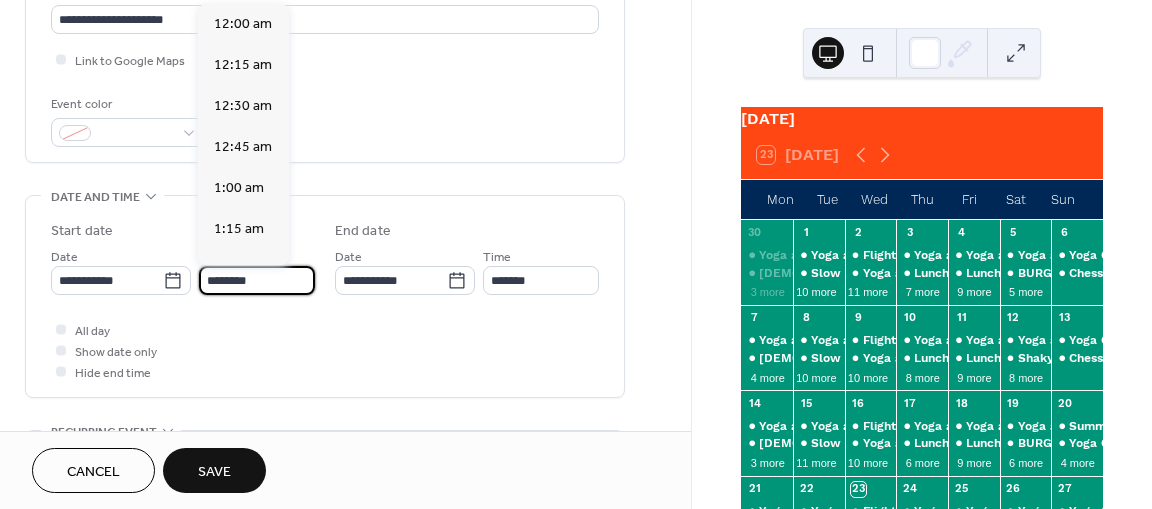 click on "********" at bounding box center (257, 280) 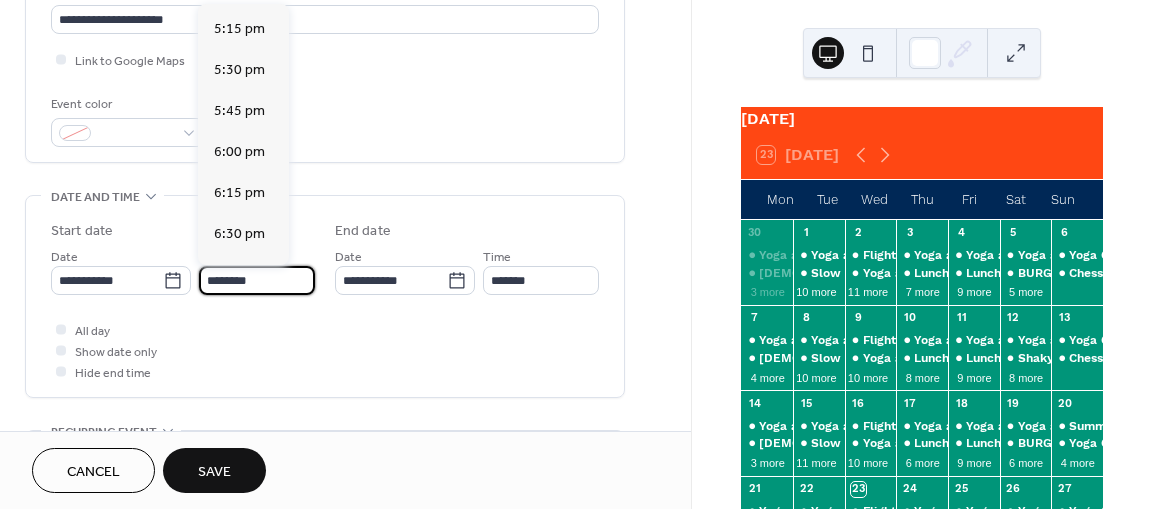 scroll, scrollTop: 2825, scrollLeft: 0, axis: vertical 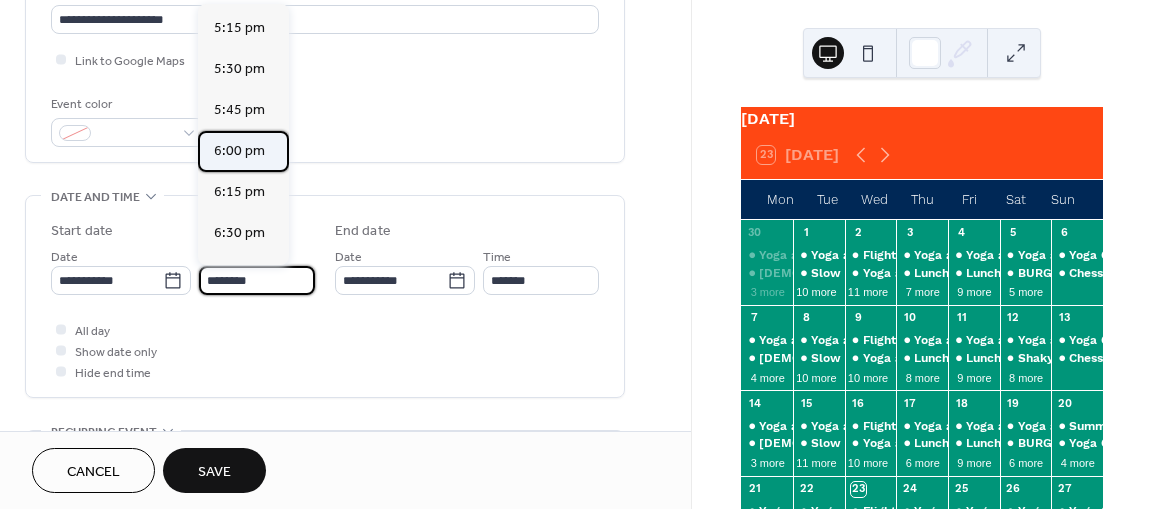 click on "6:00 pm" at bounding box center (239, 151) 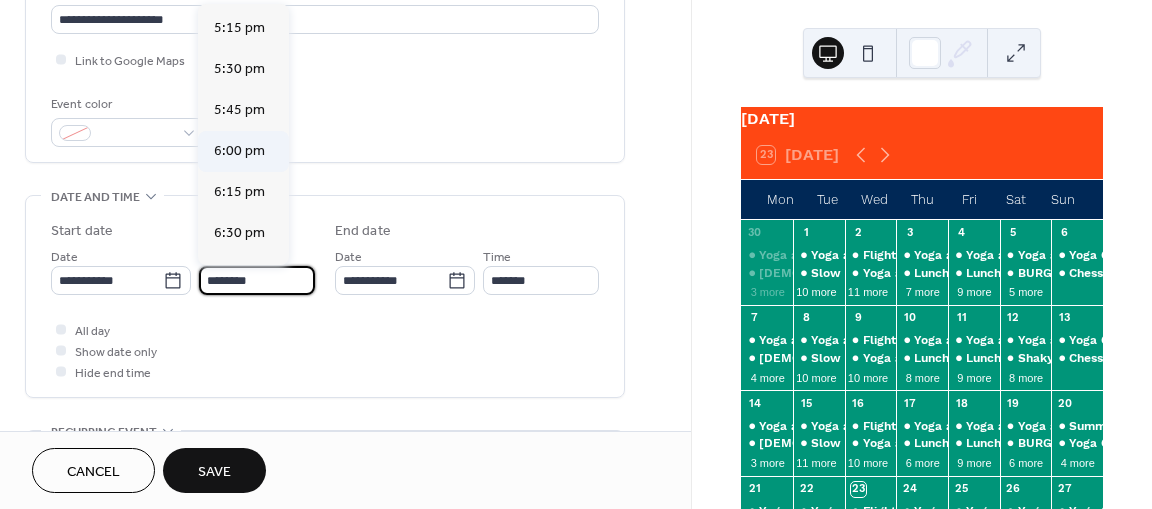 type on "*******" 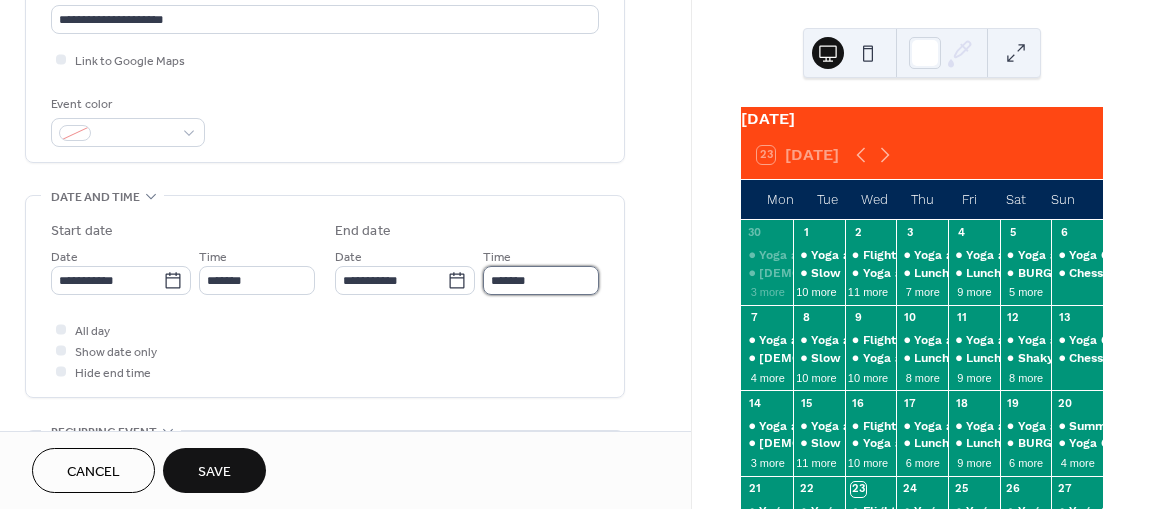 click on "*******" at bounding box center [541, 280] 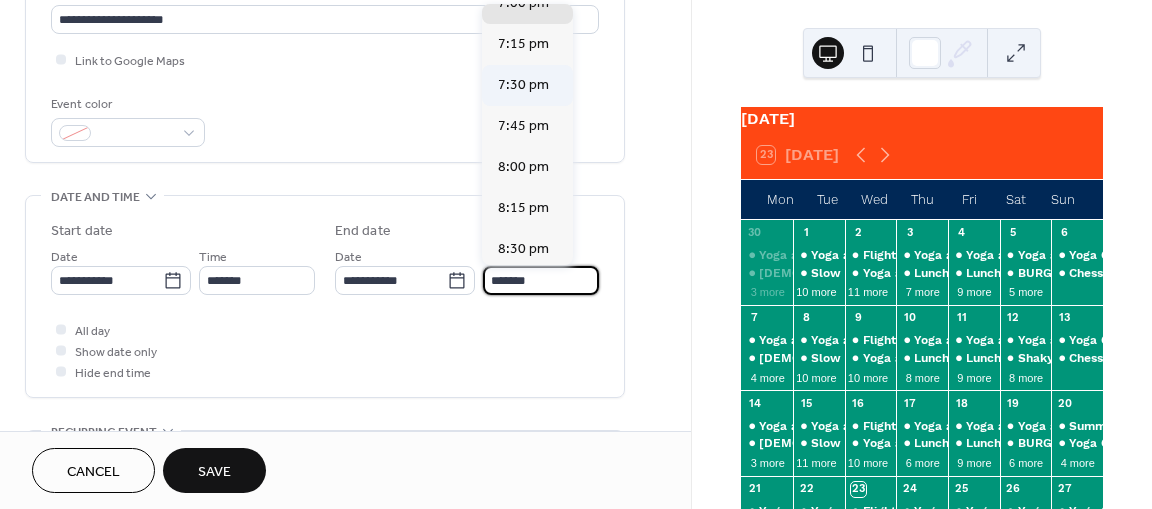scroll, scrollTop: 147, scrollLeft: 0, axis: vertical 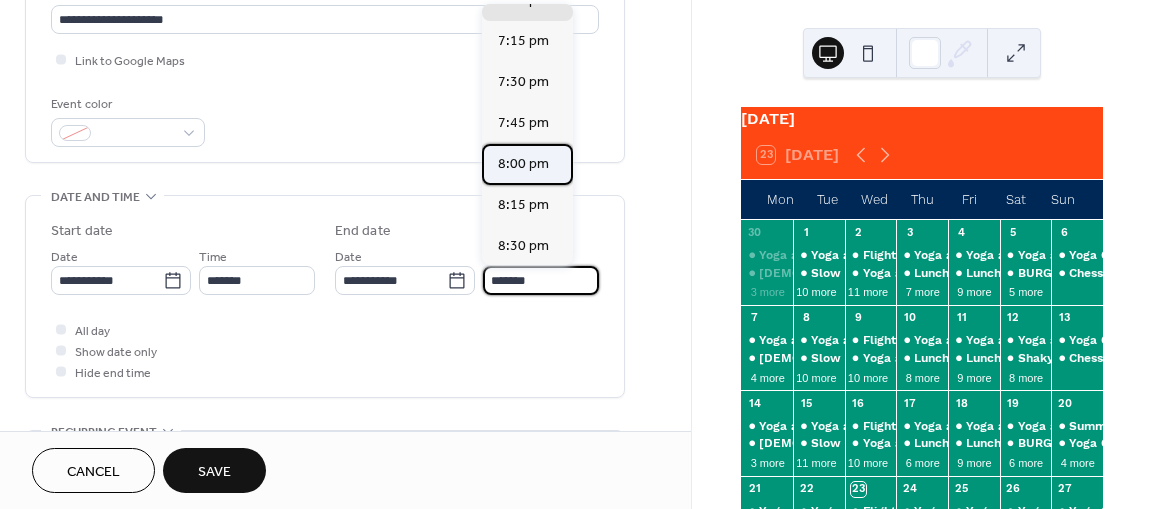 click on "8:00 pm" at bounding box center (523, 164) 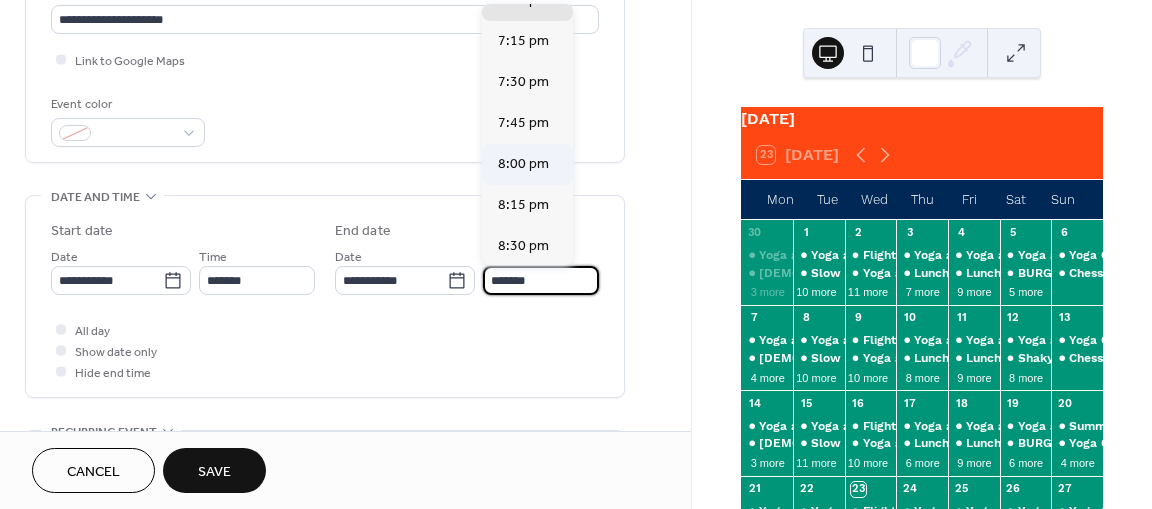 type on "*******" 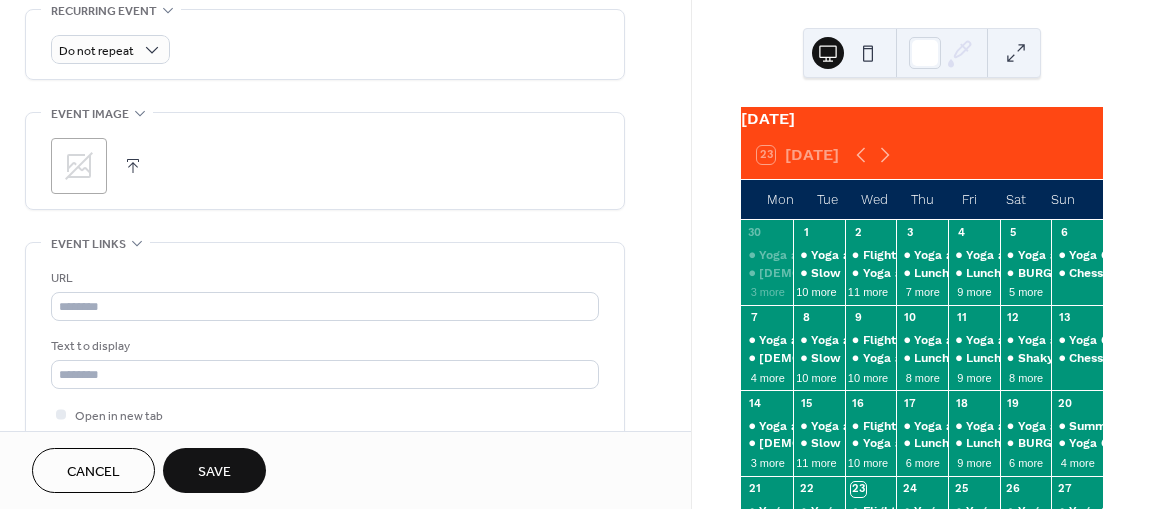 scroll, scrollTop: 878, scrollLeft: 0, axis: vertical 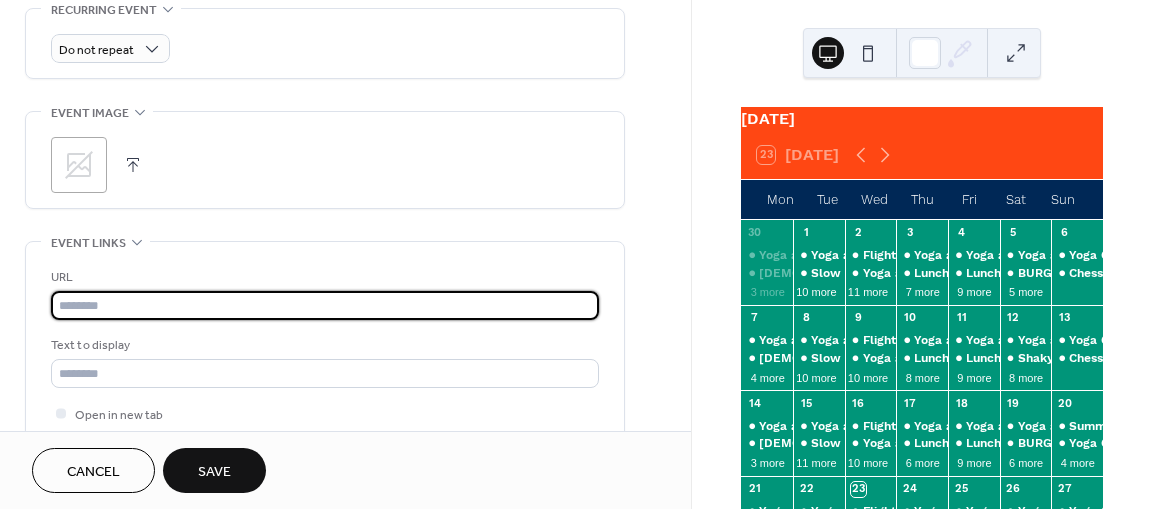 click at bounding box center [325, 305] 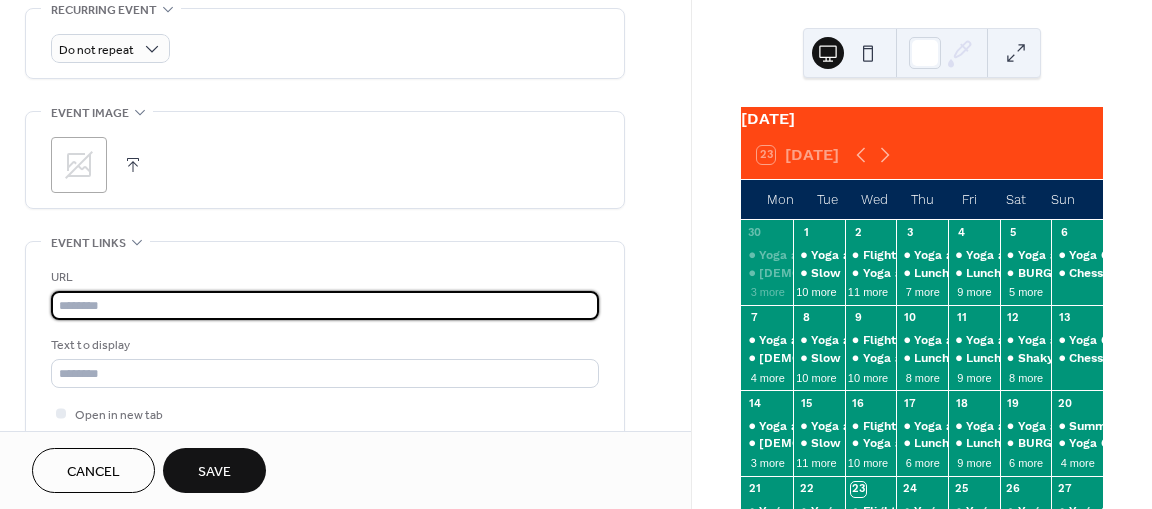 paste on "**********" 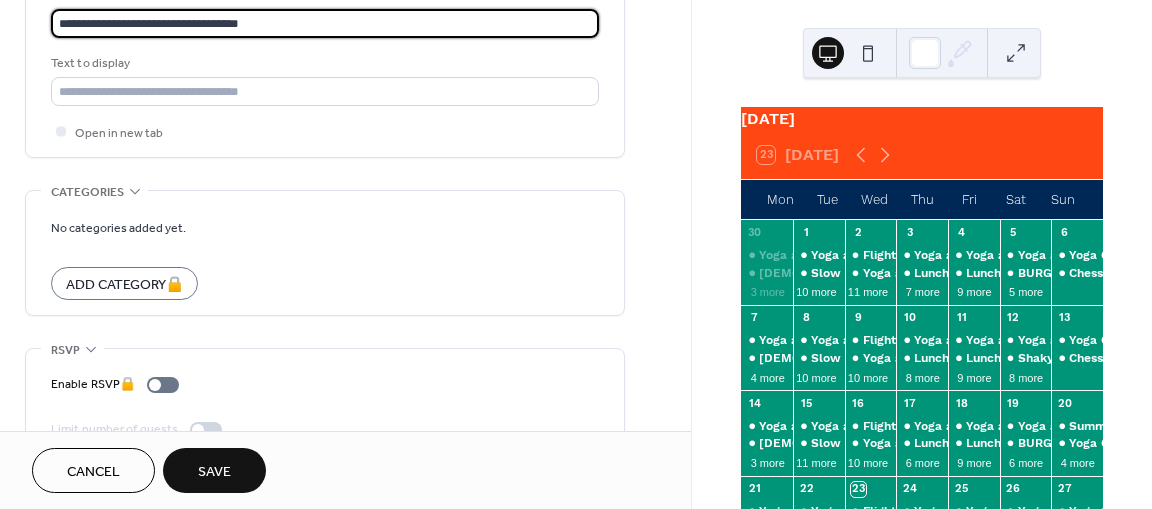 scroll, scrollTop: 1199, scrollLeft: 0, axis: vertical 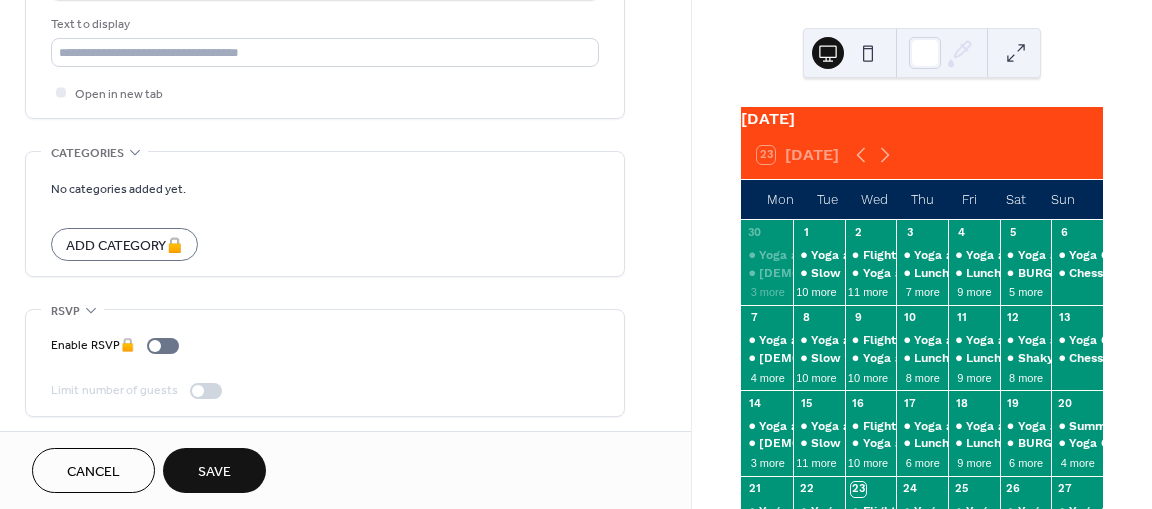 type on "**********" 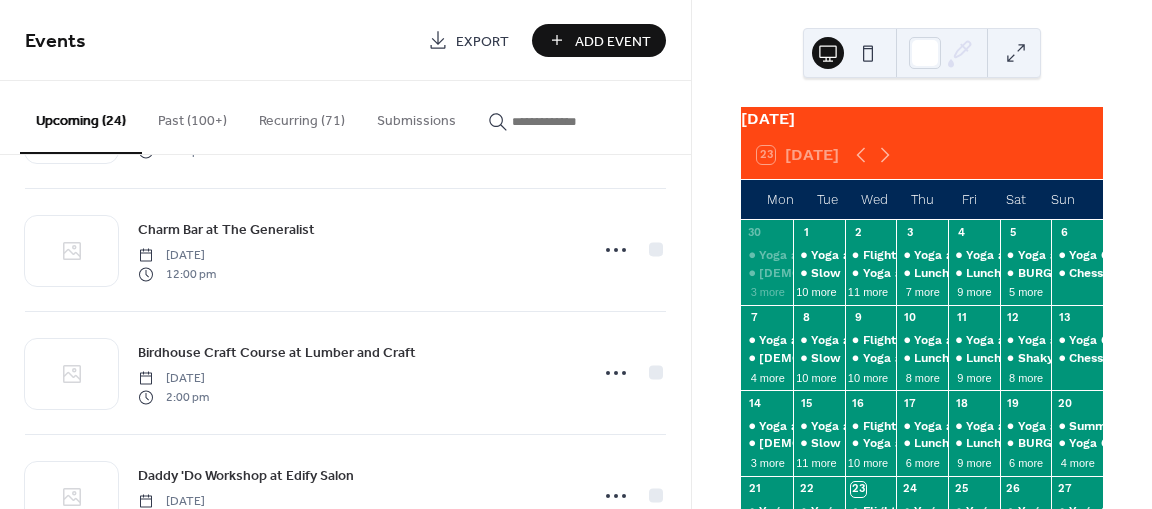 scroll, scrollTop: 735, scrollLeft: 0, axis: vertical 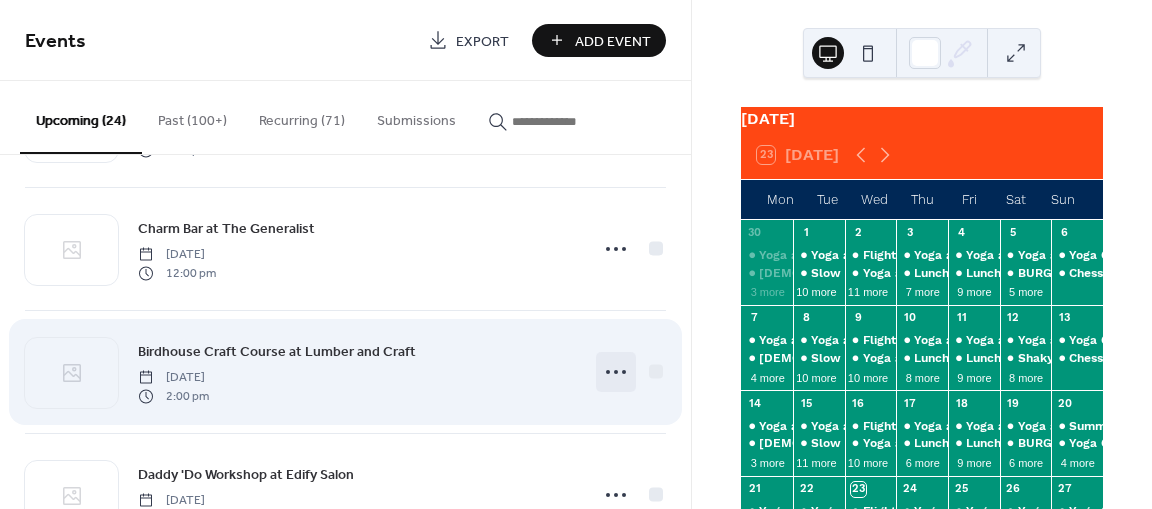 click 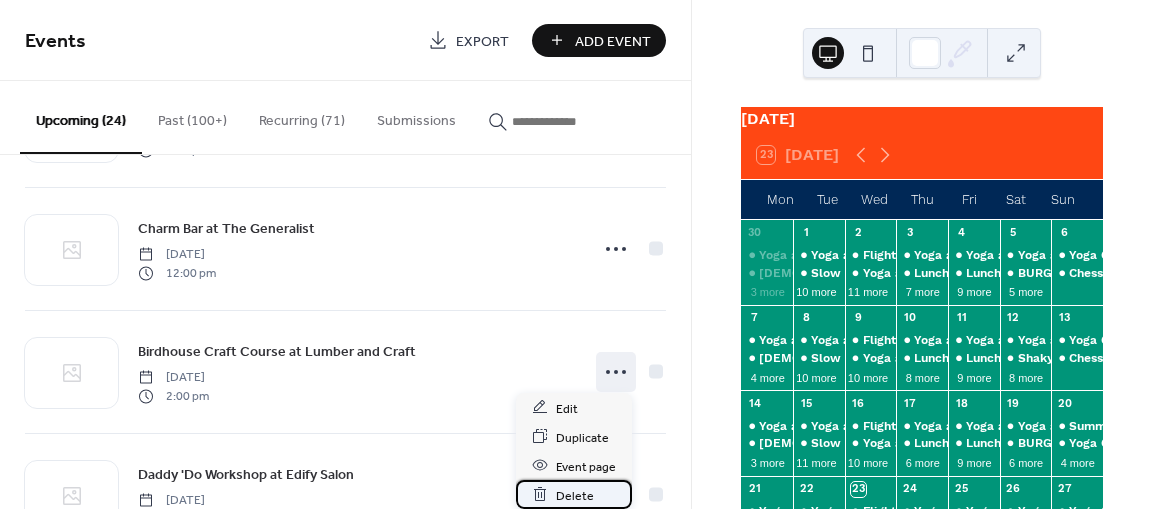 click on "Delete" at bounding box center (575, 495) 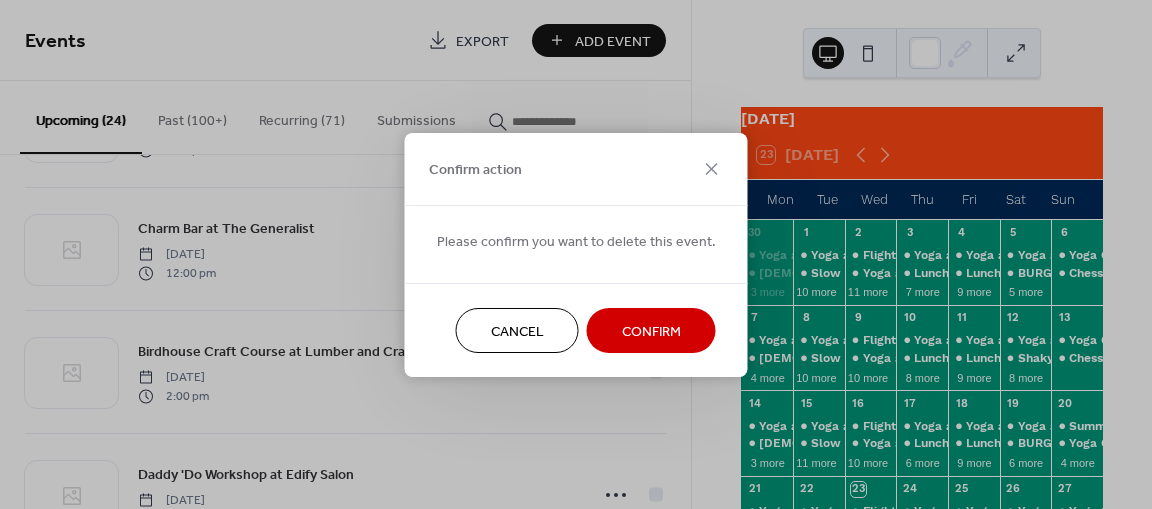 click on "Confirm" at bounding box center [651, 331] 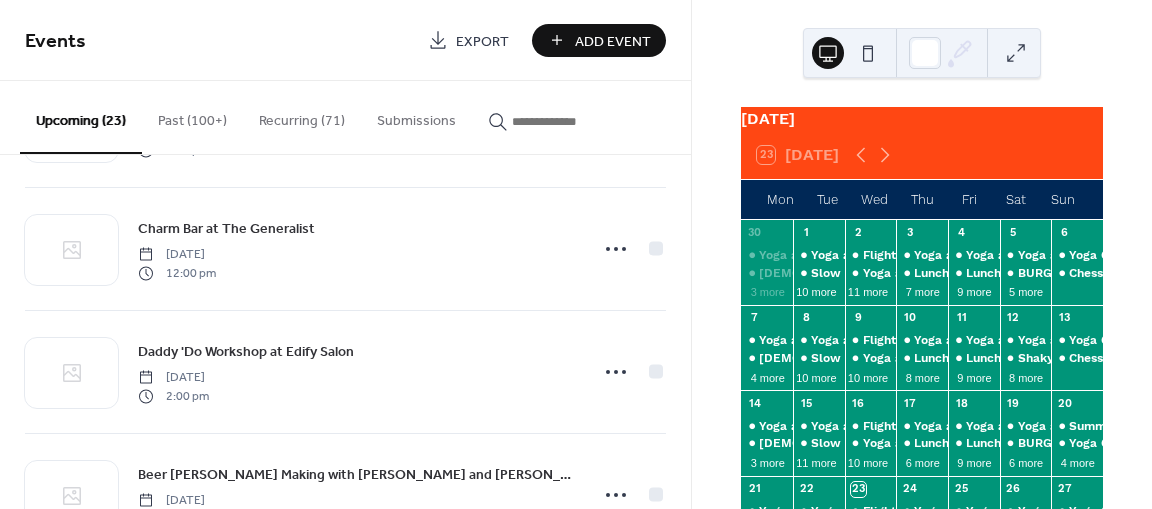 click on "Add Event" at bounding box center (613, 41) 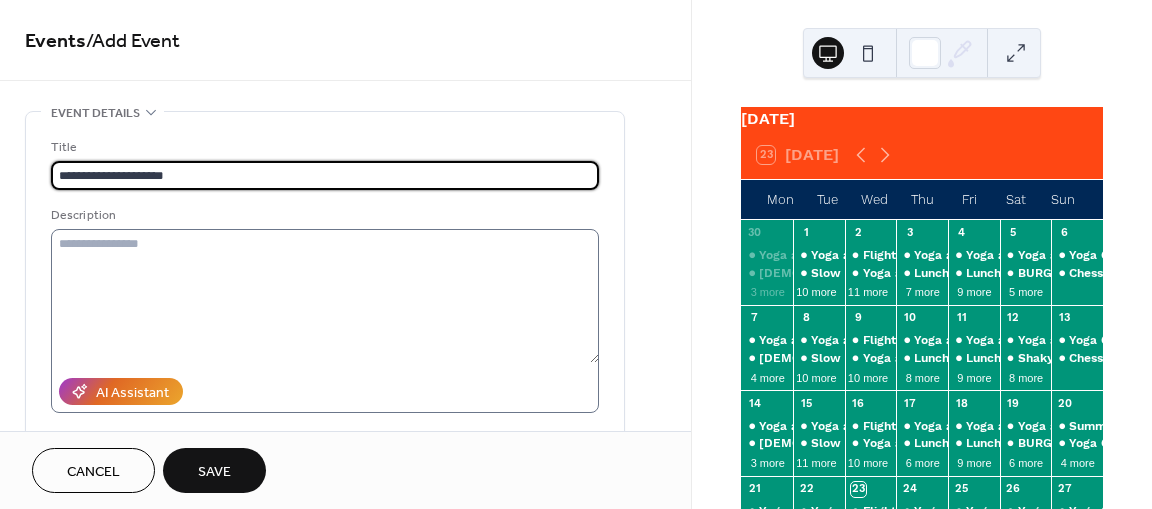 type on "**********" 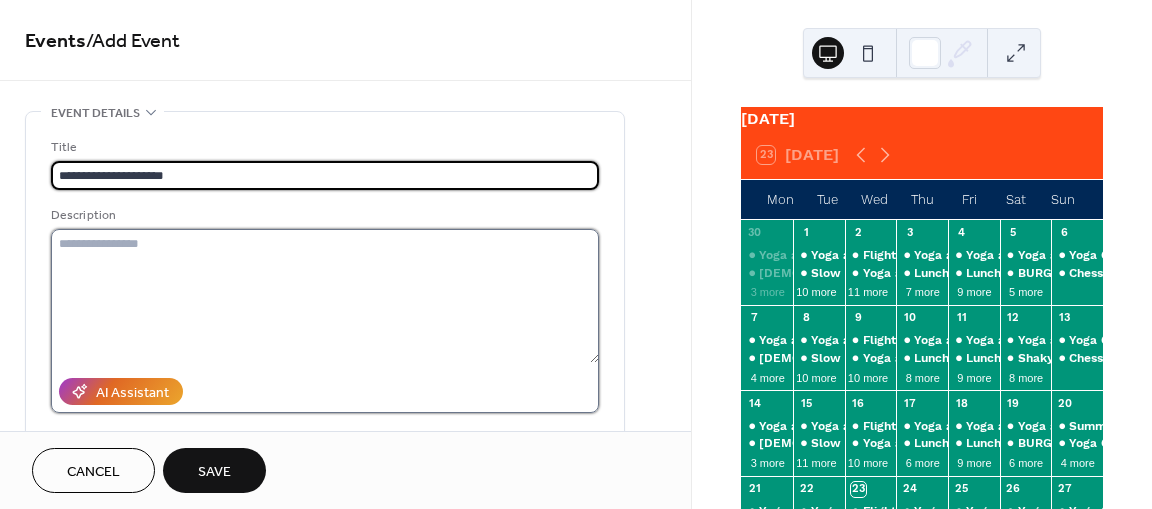 click at bounding box center (325, 296) 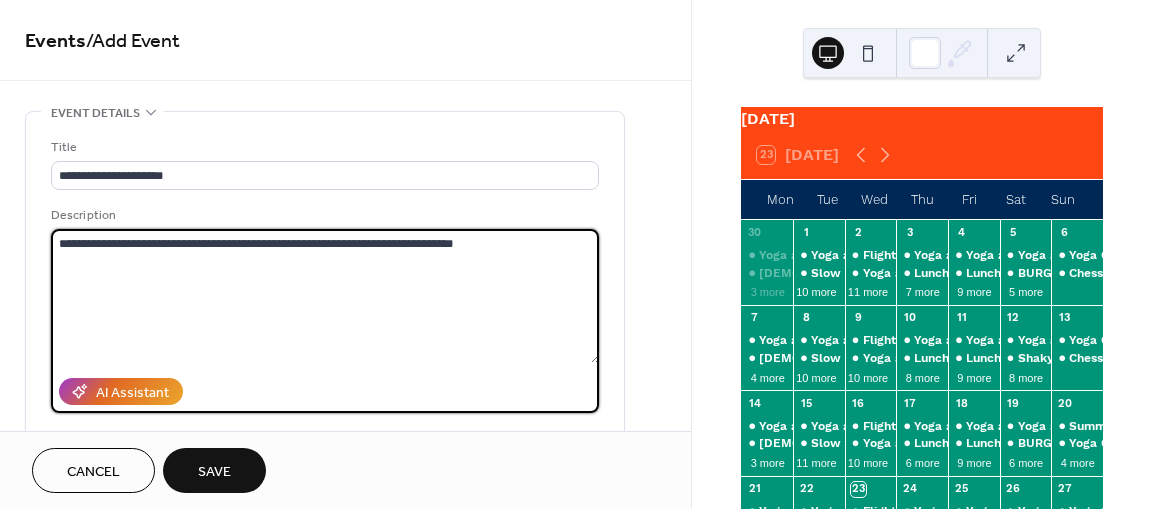 click on "**********" at bounding box center [325, 296] 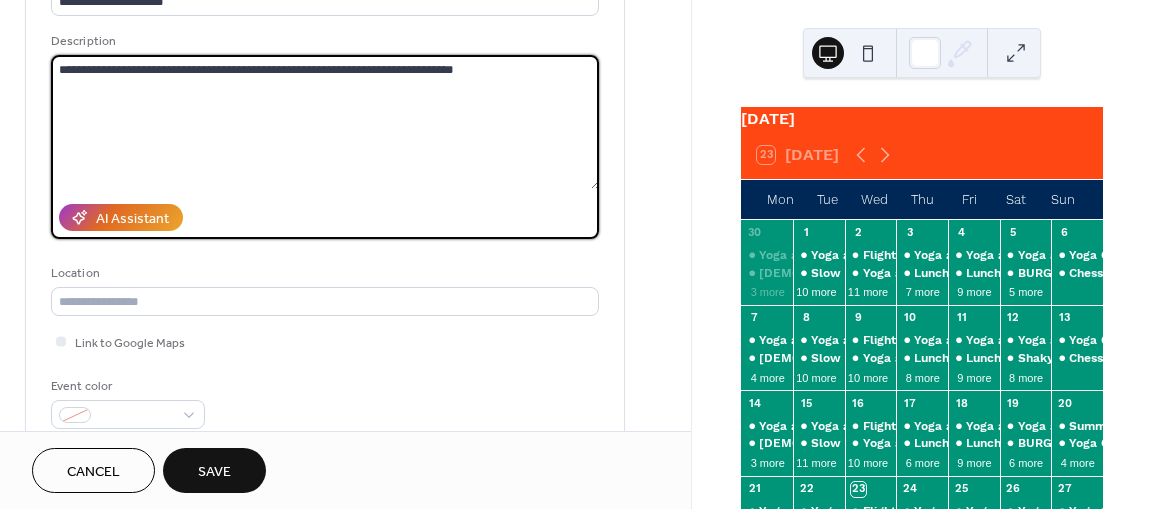 scroll, scrollTop: 268, scrollLeft: 0, axis: vertical 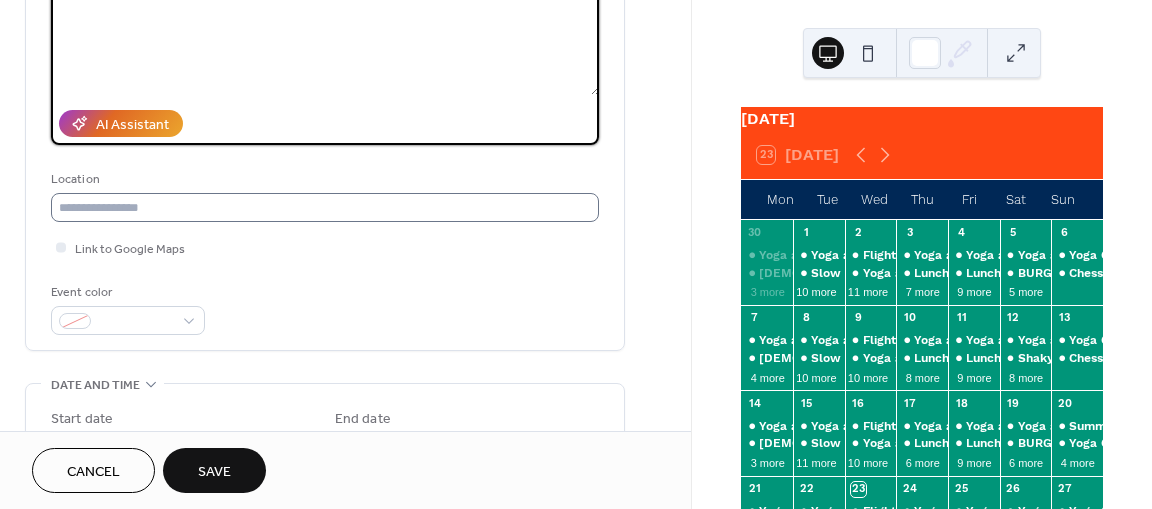 type on "**********" 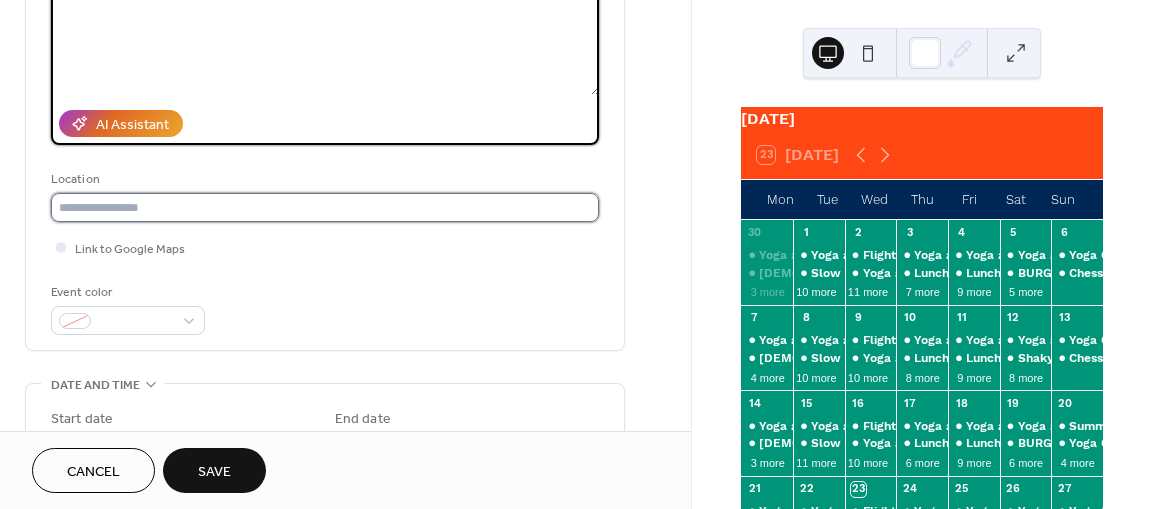 click at bounding box center (325, 207) 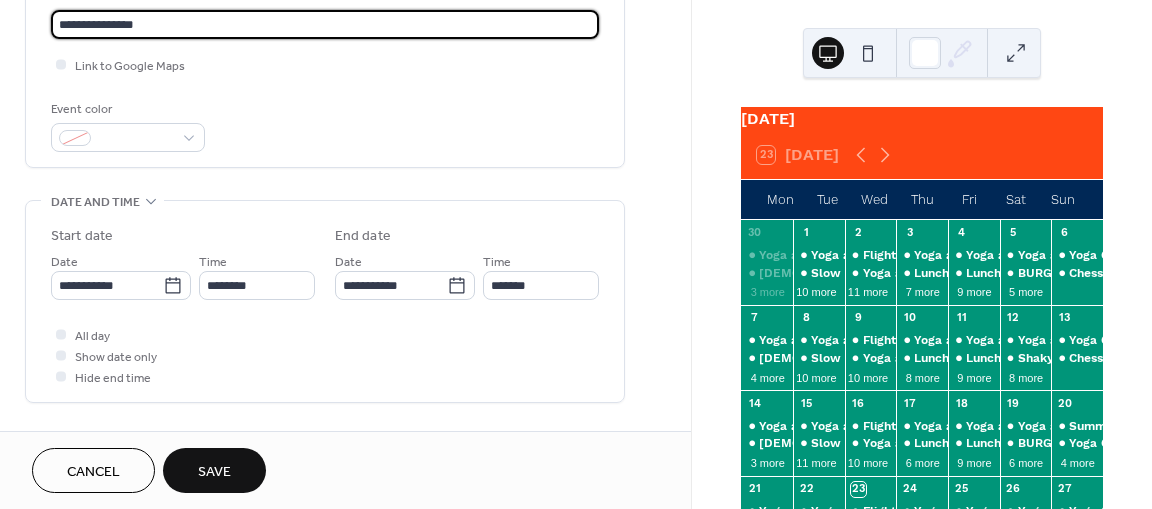 scroll, scrollTop: 471, scrollLeft: 0, axis: vertical 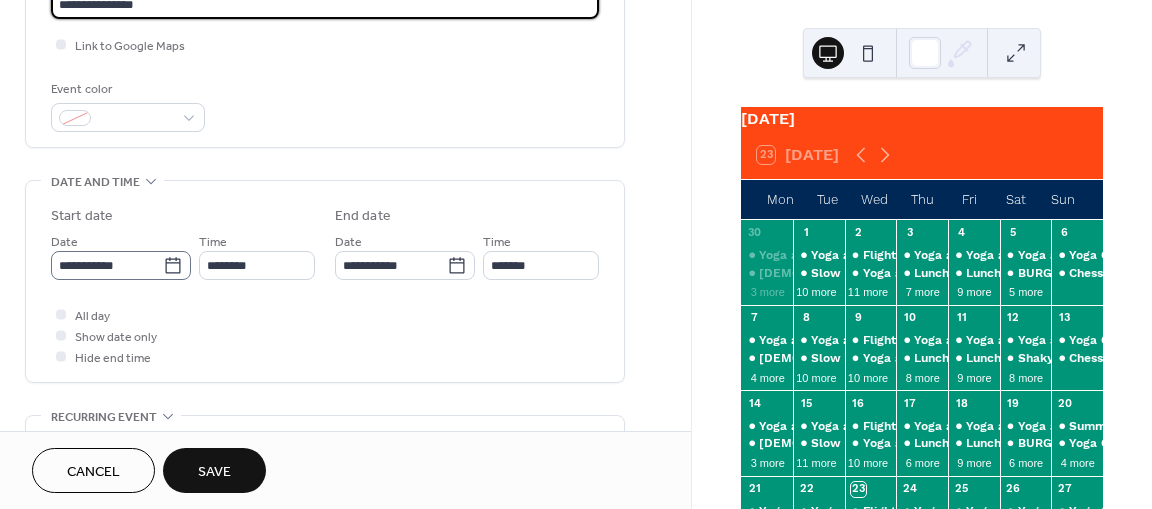 type on "**********" 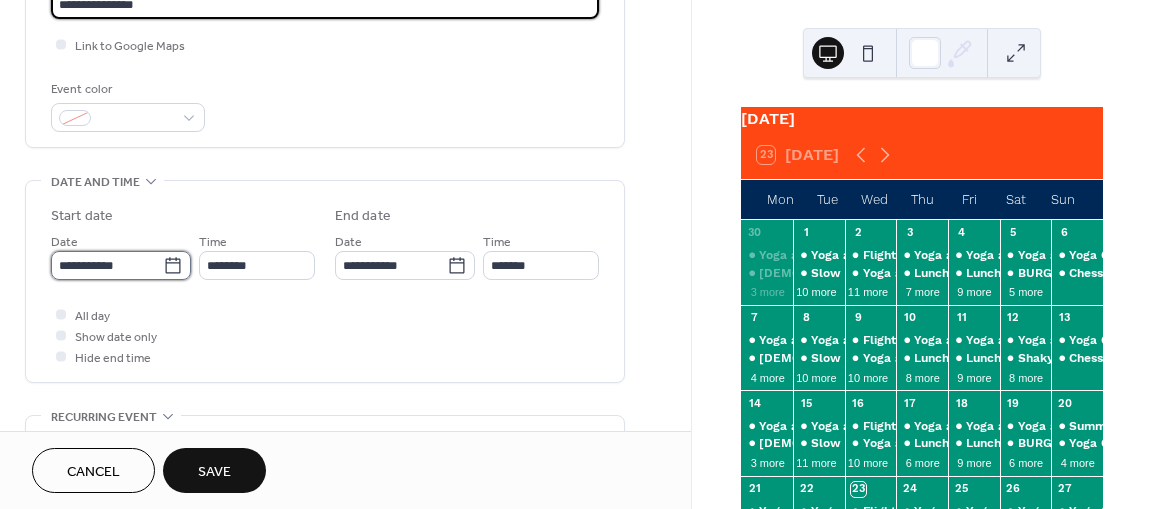 click on "**********" at bounding box center [107, 265] 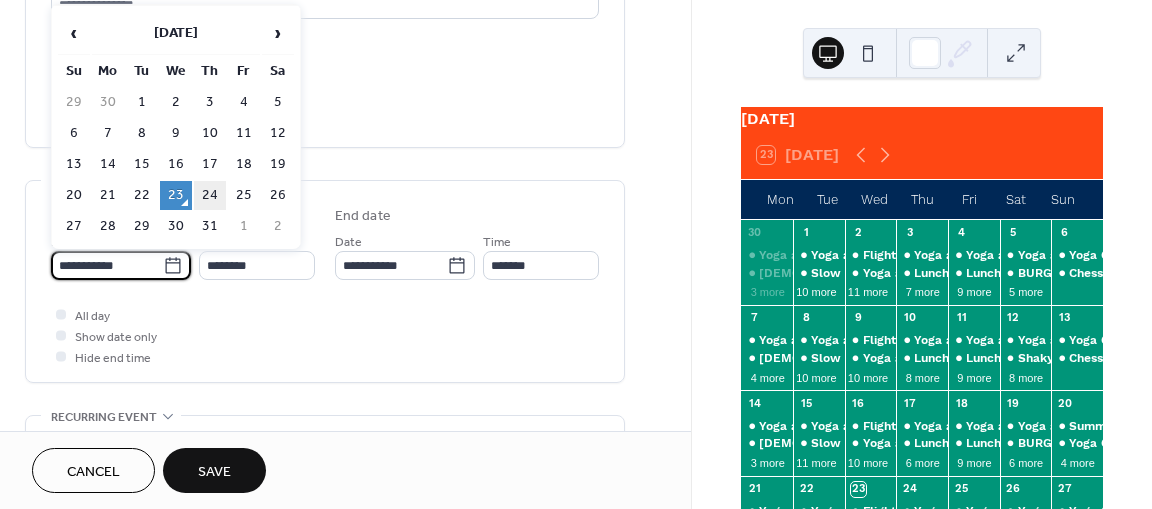 click on "24" at bounding box center (210, 195) 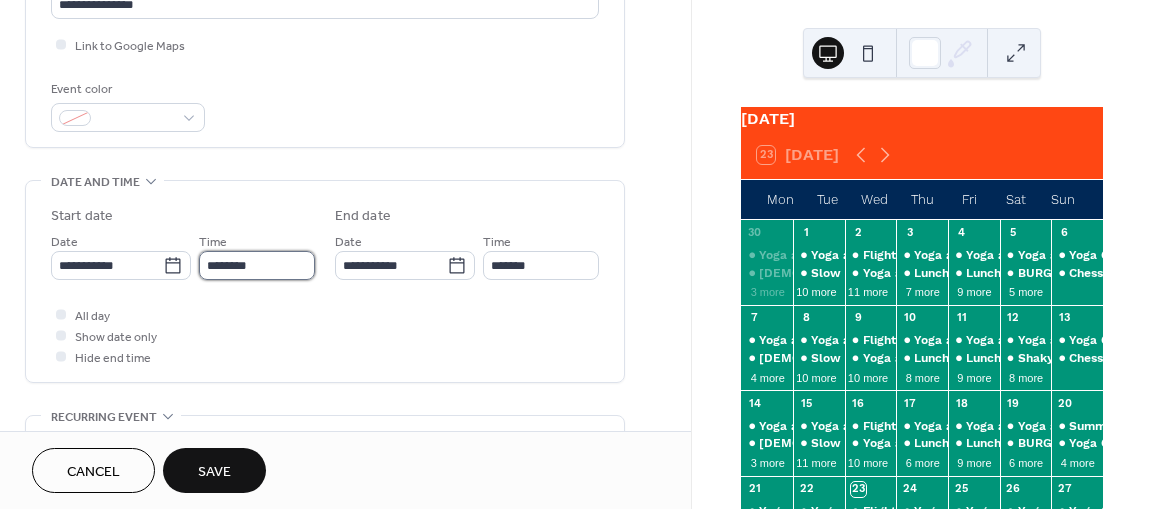 click on "********" at bounding box center [257, 265] 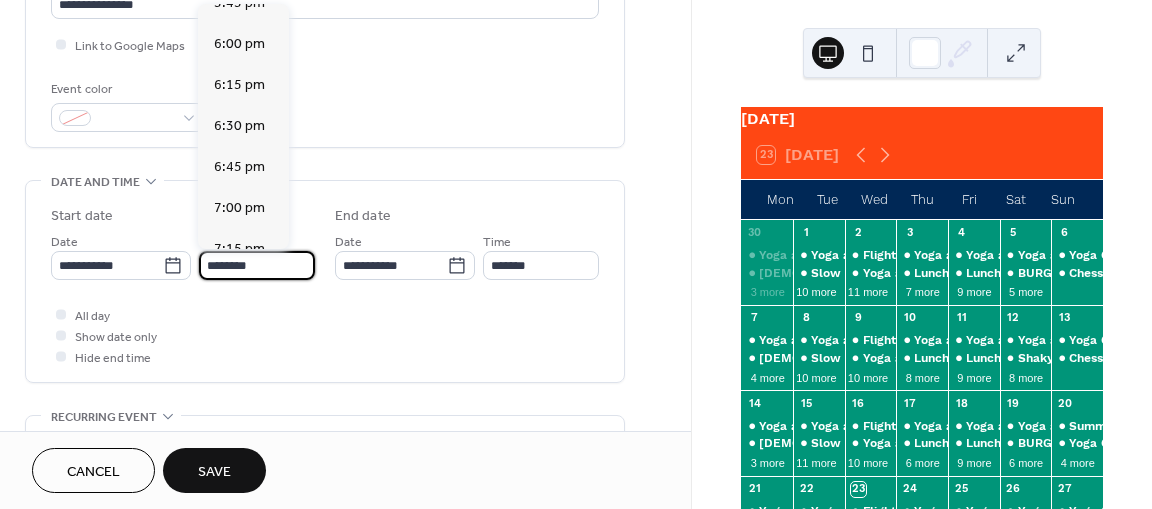 scroll, scrollTop: 2933, scrollLeft: 0, axis: vertical 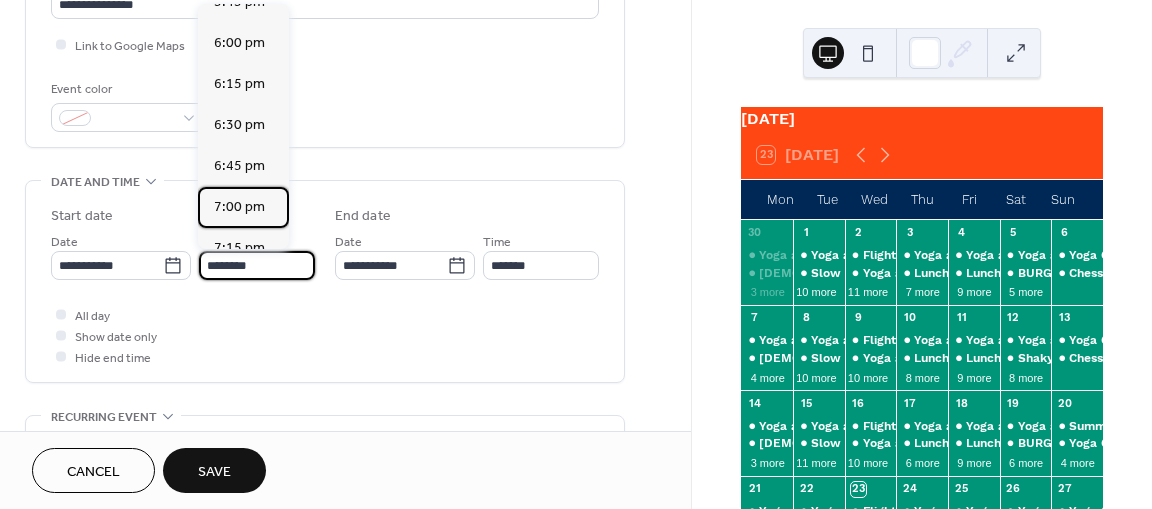 click on "7:00 pm" at bounding box center [239, 207] 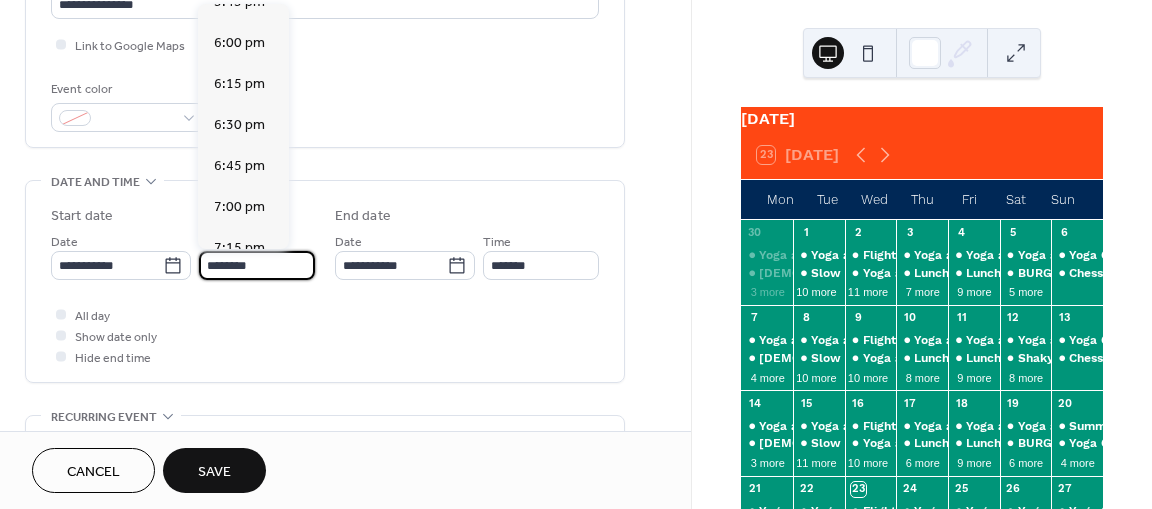 type on "*******" 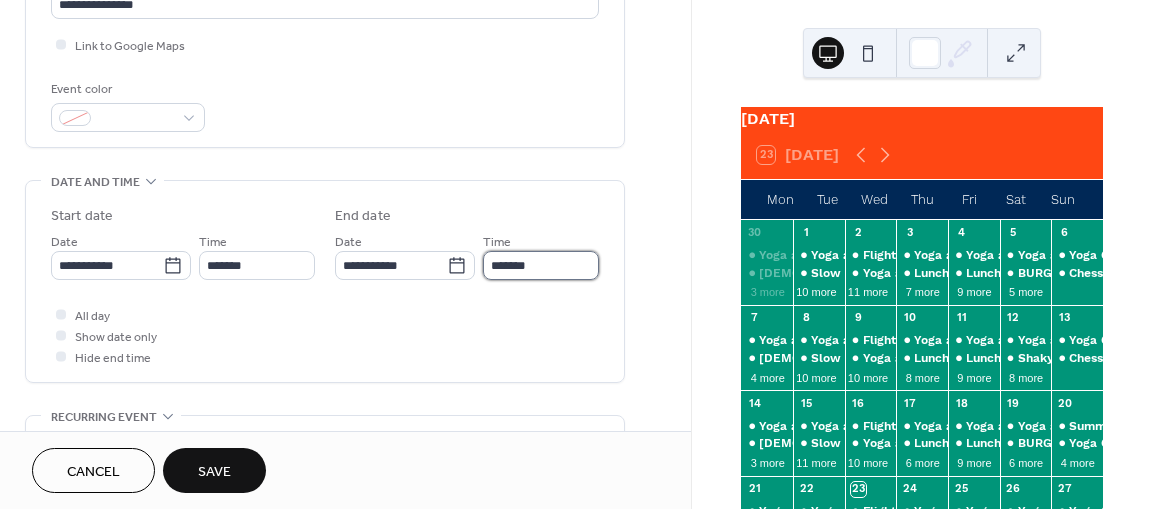 click on "*******" at bounding box center [541, 265] 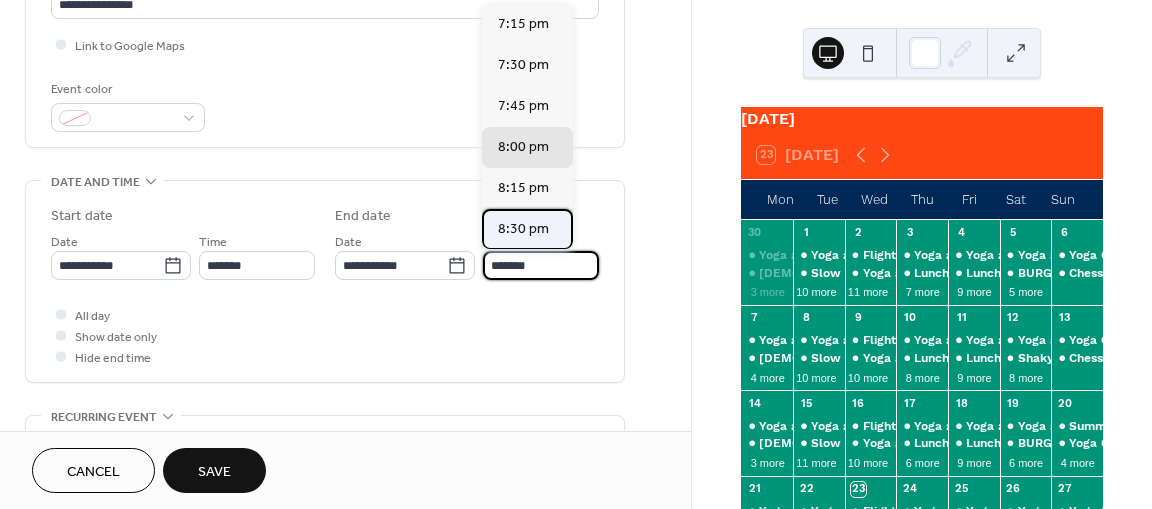 click on "8:30 pm" at bounding box center (523, 229) 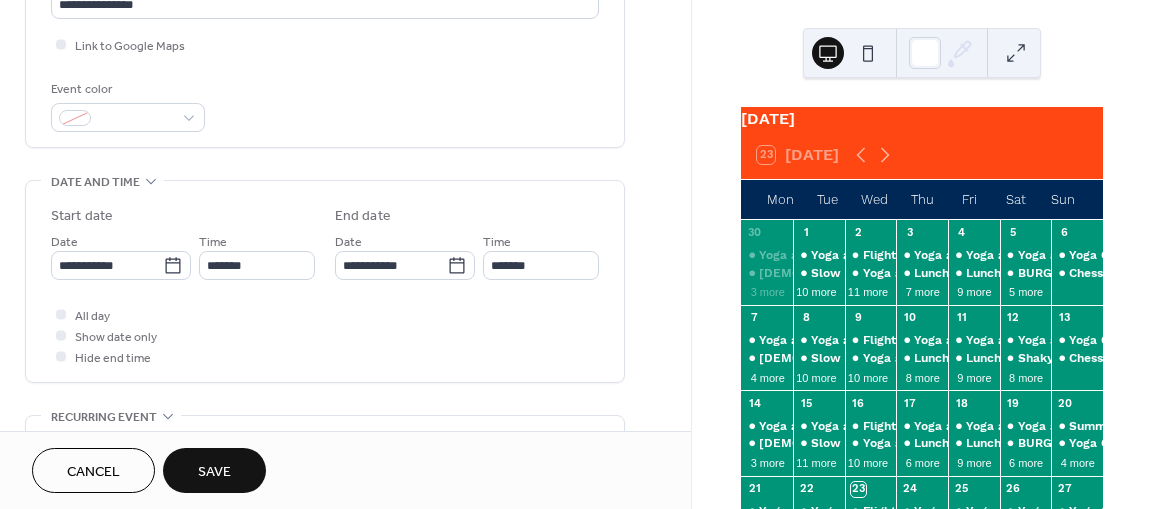type on "*******" 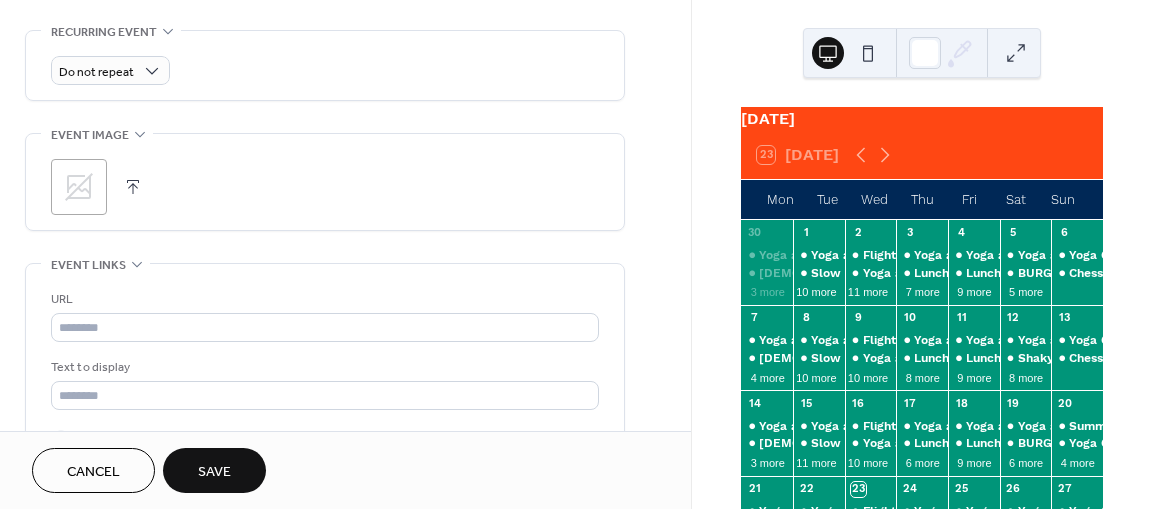 scroll, scrollTop: 862, scrollLeft: 0, axis: vertical 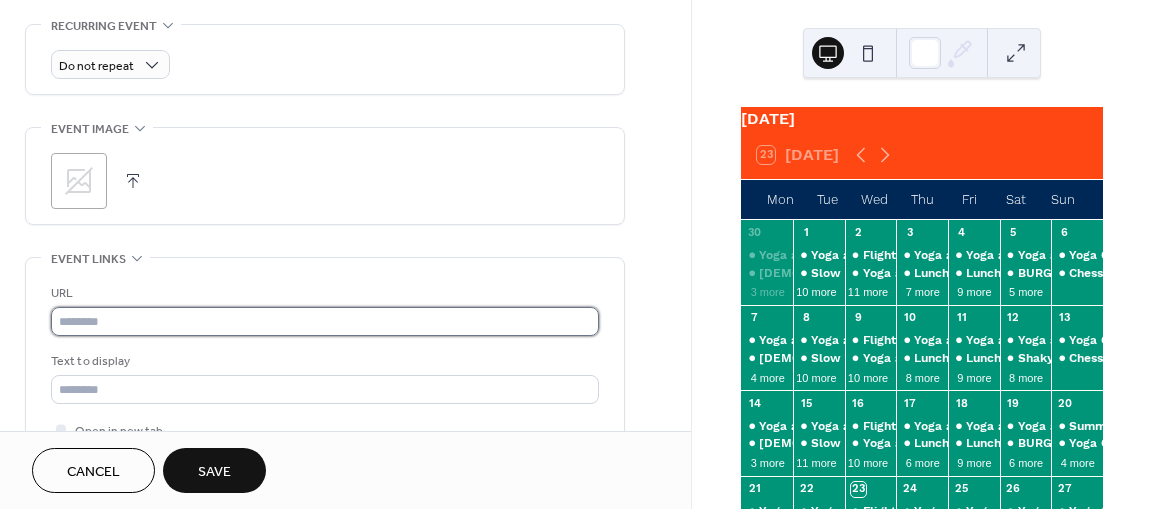 click at bounding box center [325, 321] 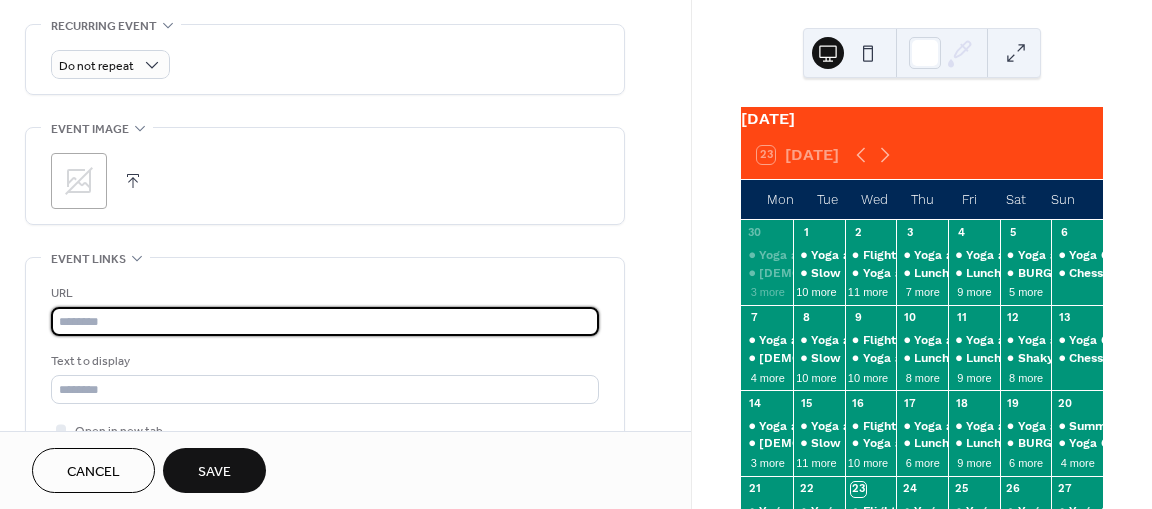 paste on "**********" 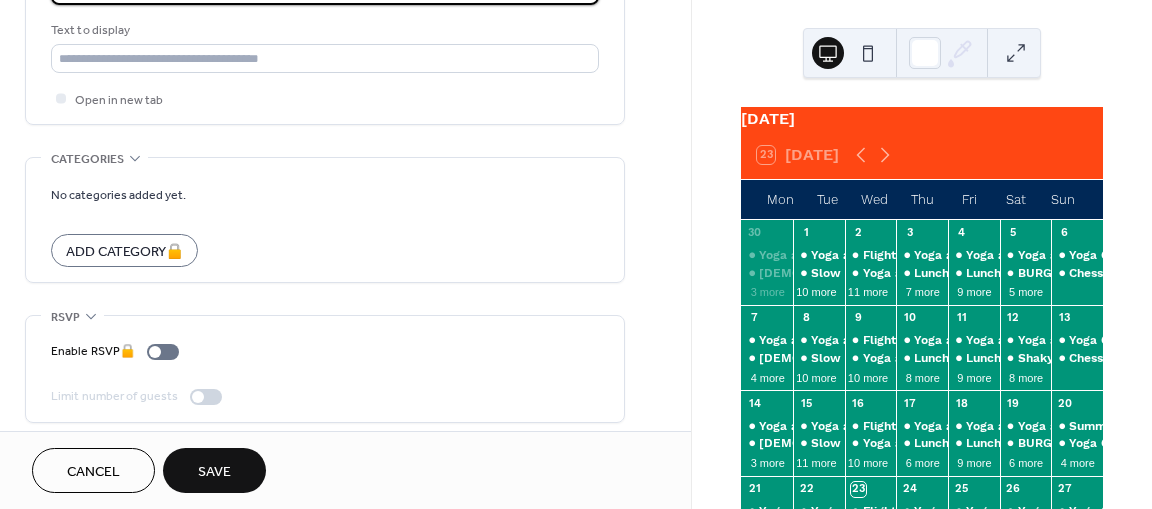 scroll, scrollTop: 1199, scrollLeft: 0, axis: vertical 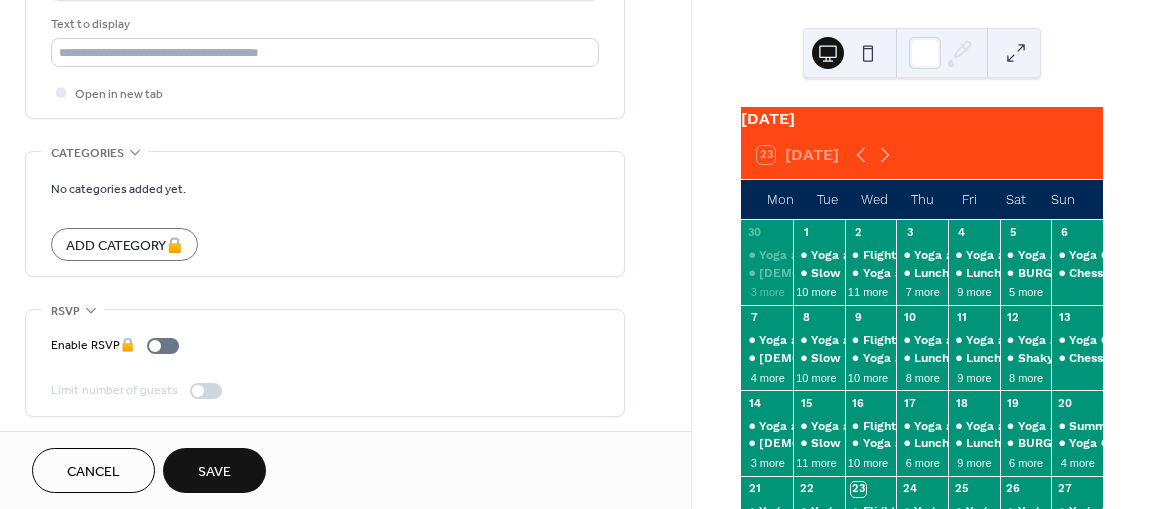 type on "**********" 